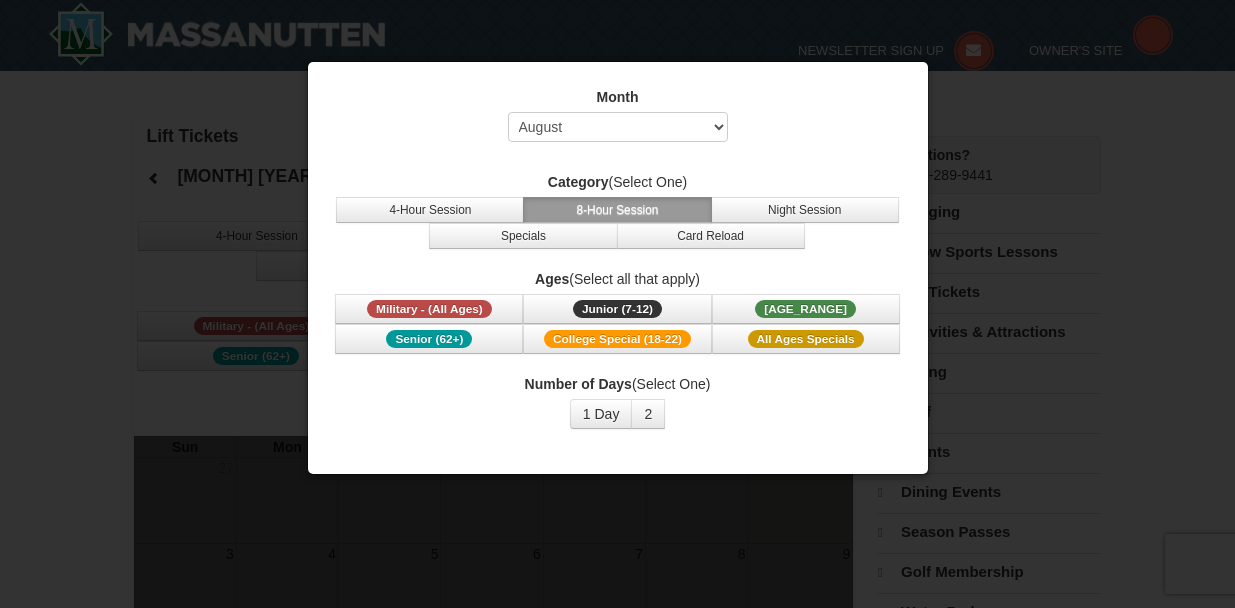 select on "8" 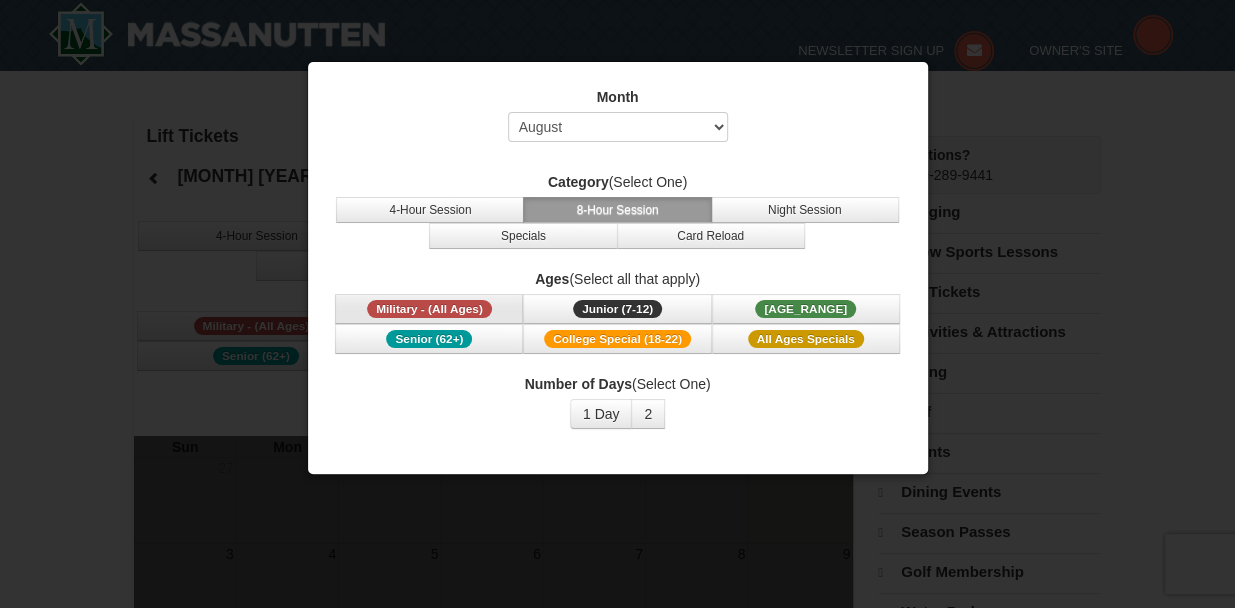 scroll, scrollTop: 0, scrollLeft: 0, axis: both 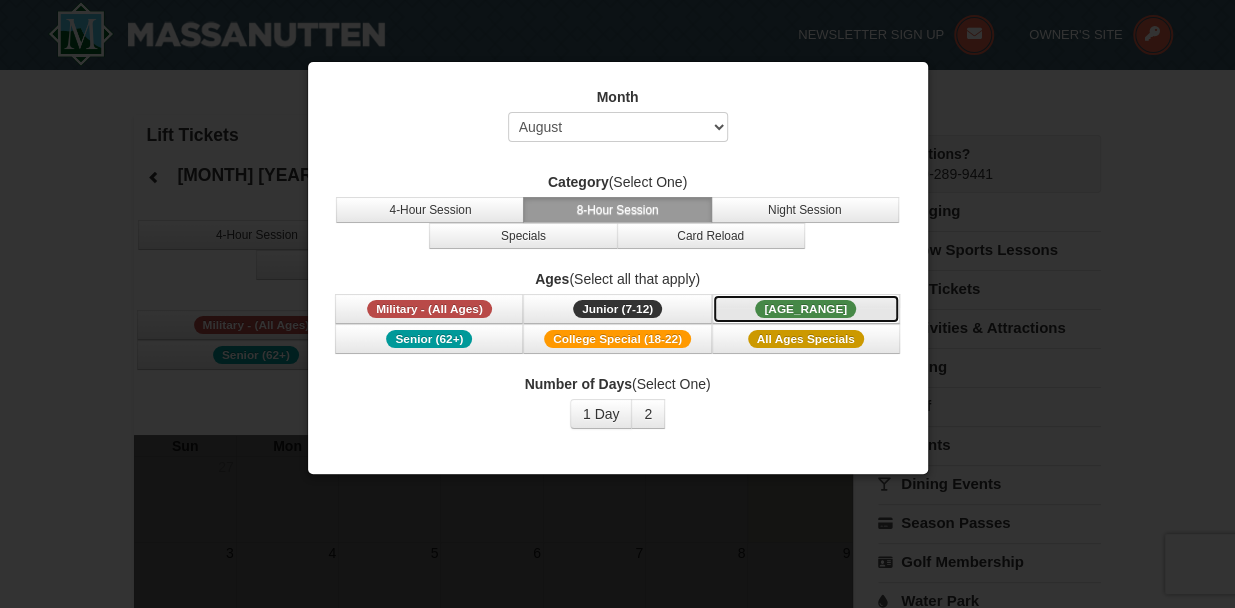 click on "[AGE_RANGE]" at bounding box center (805, 309) 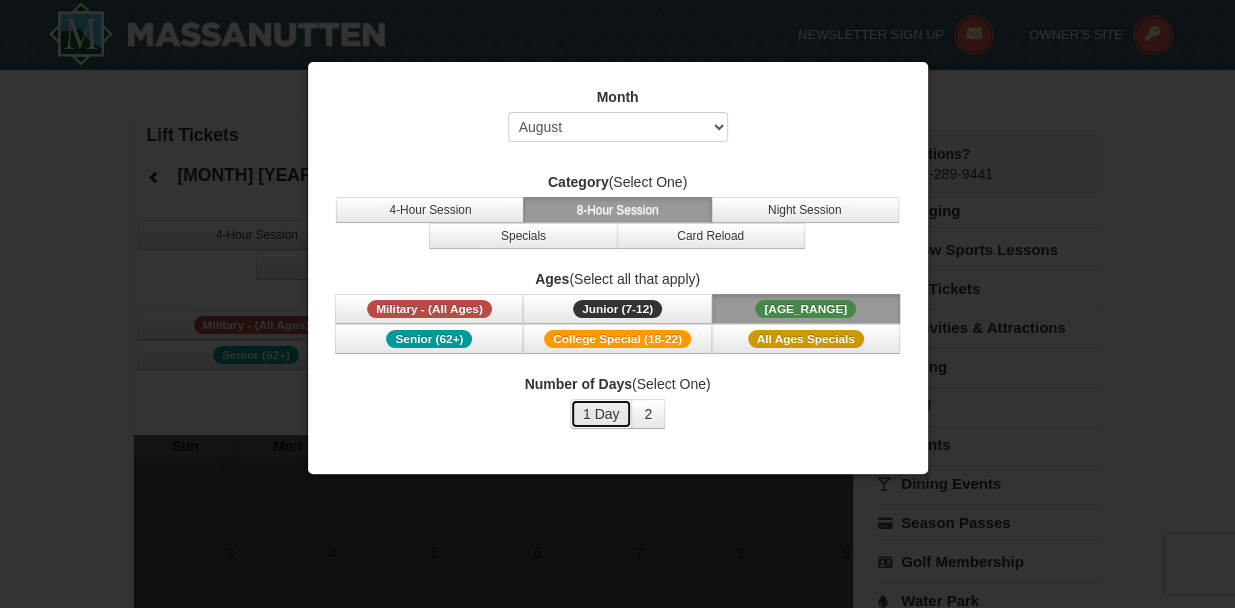 click on "1 Day" at bounding box center [601, 414] 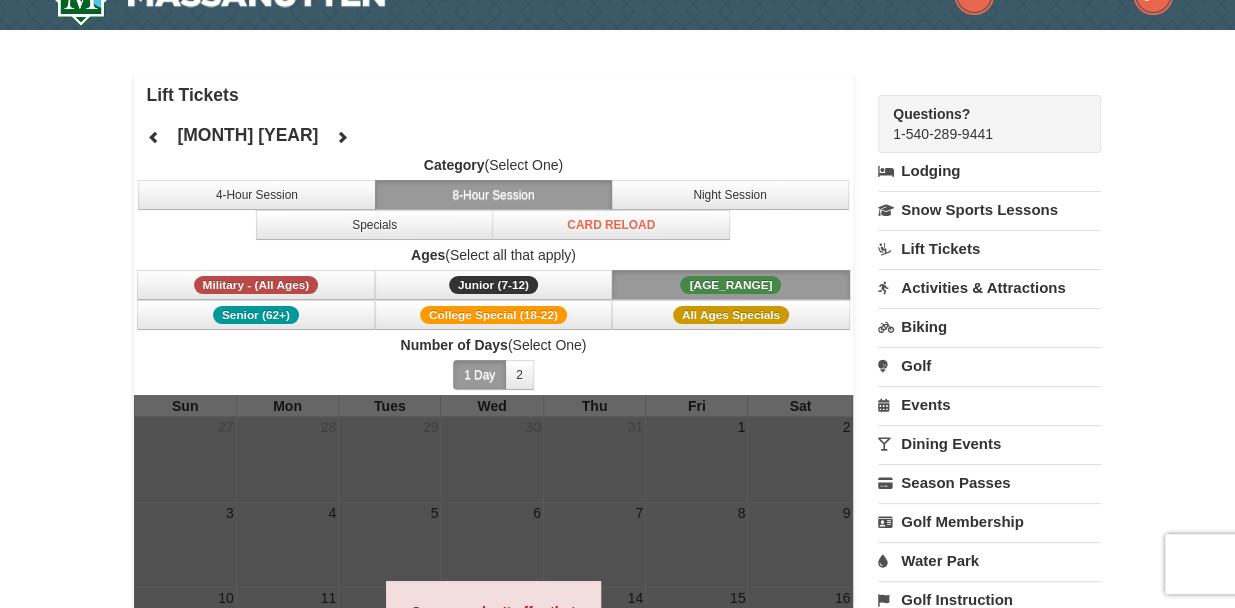 scroll, scrollTop: 1, scrollLeft: 0, axis: vertical 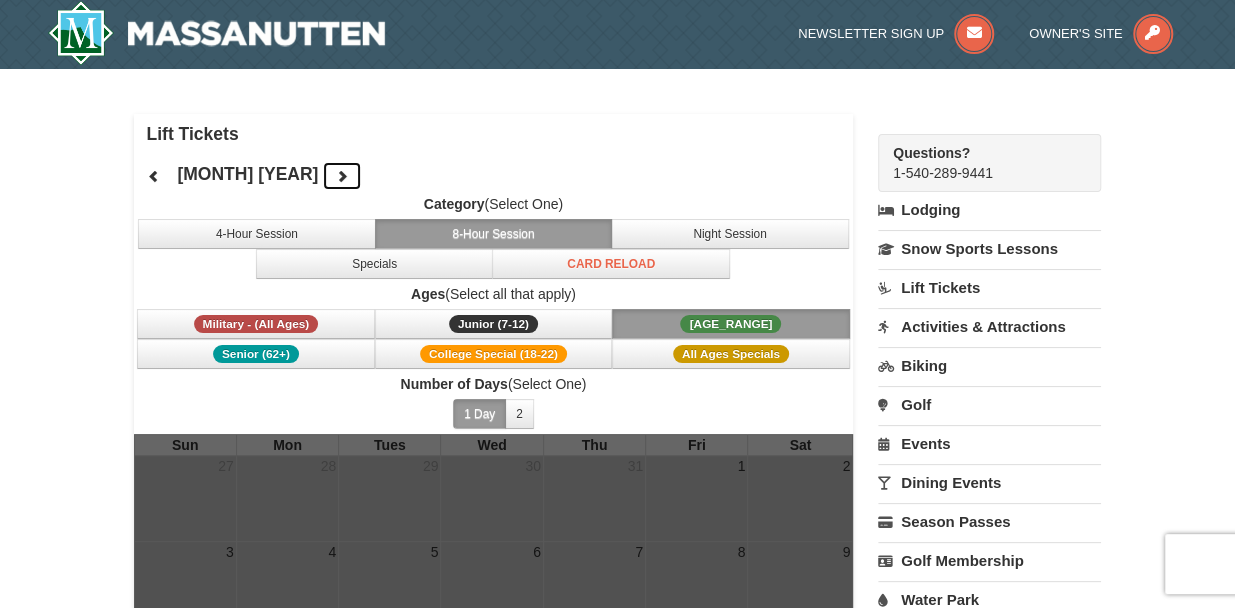 click at bounding box center (342, 176) 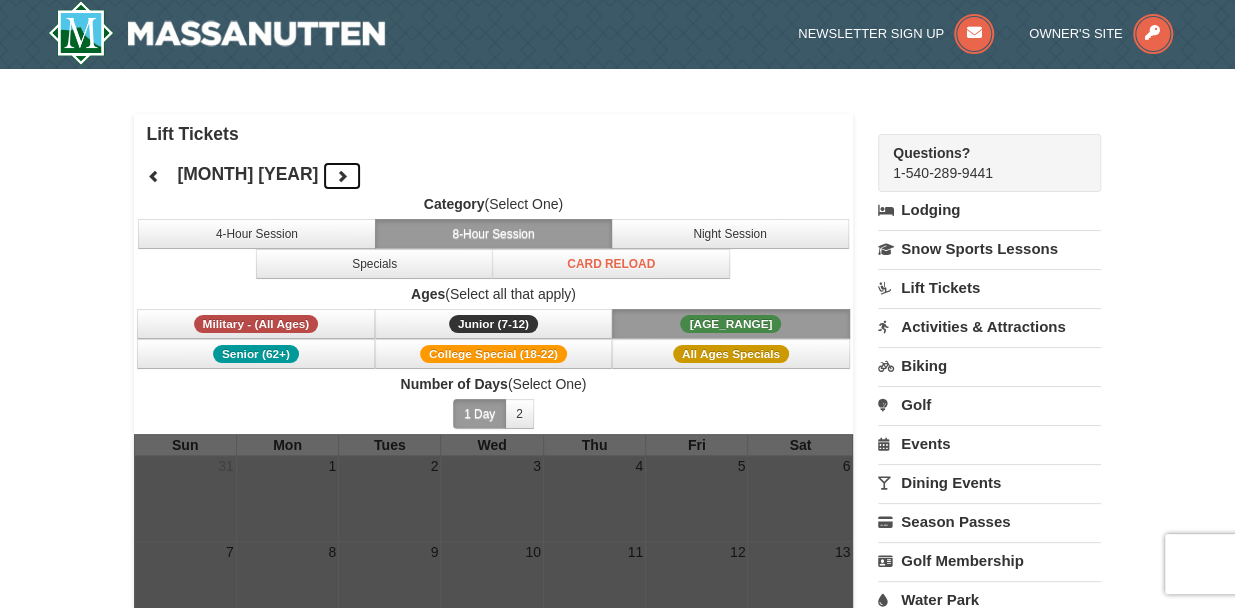 click at bounding box center [342, 176] 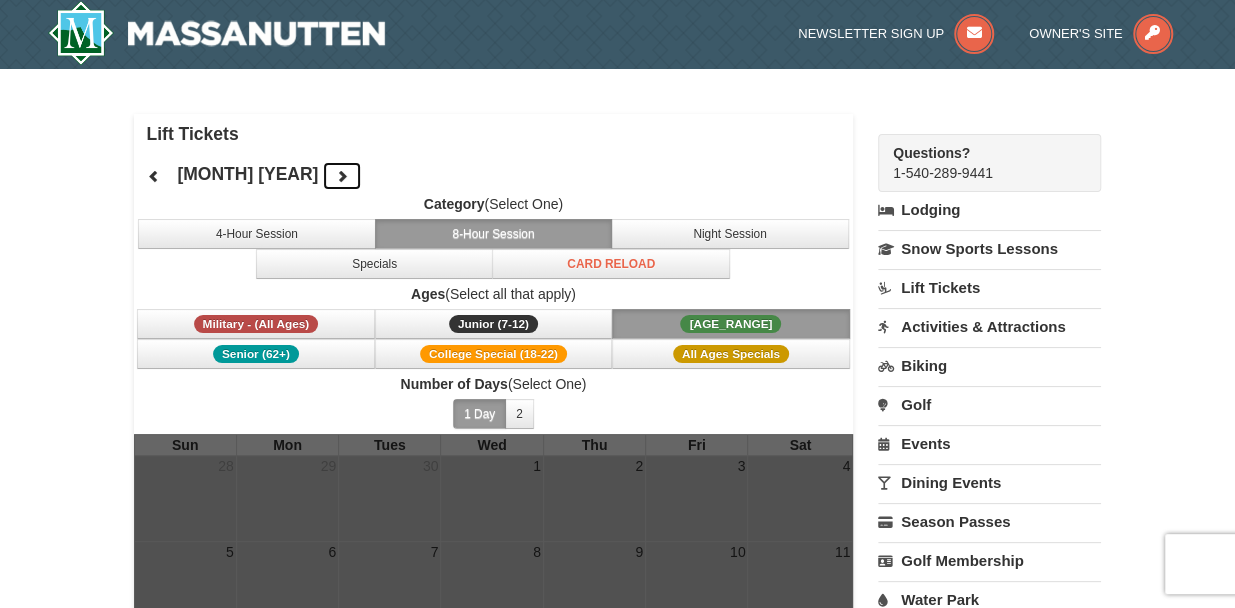 click at bounding box center [342, 176] 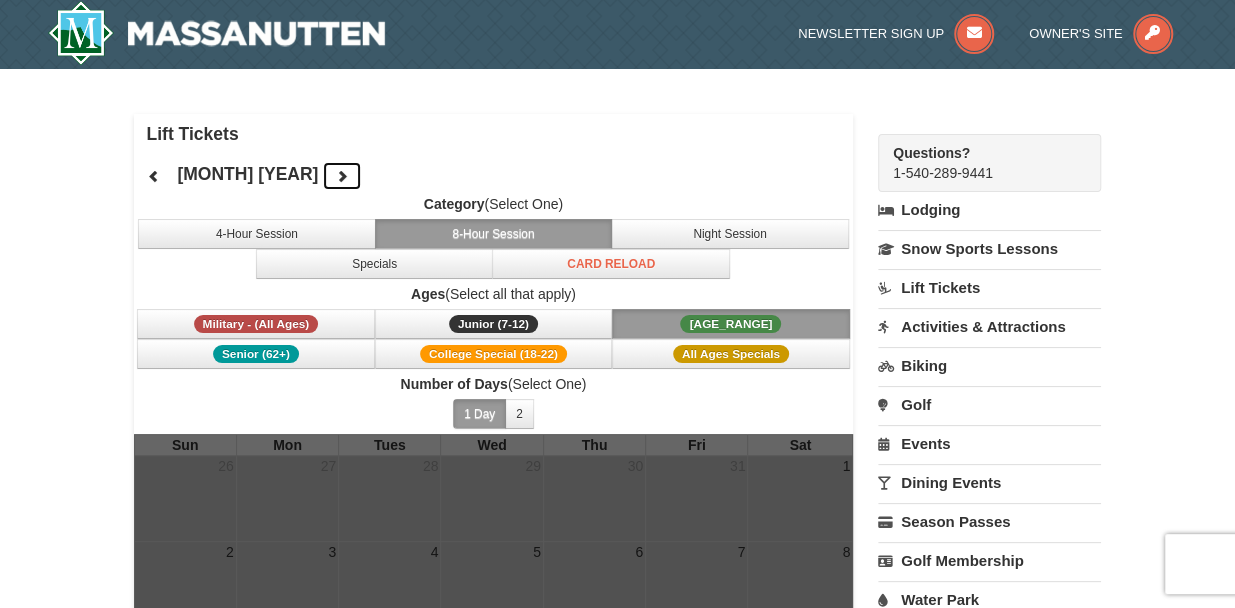 click at bounding box center [342, 176] 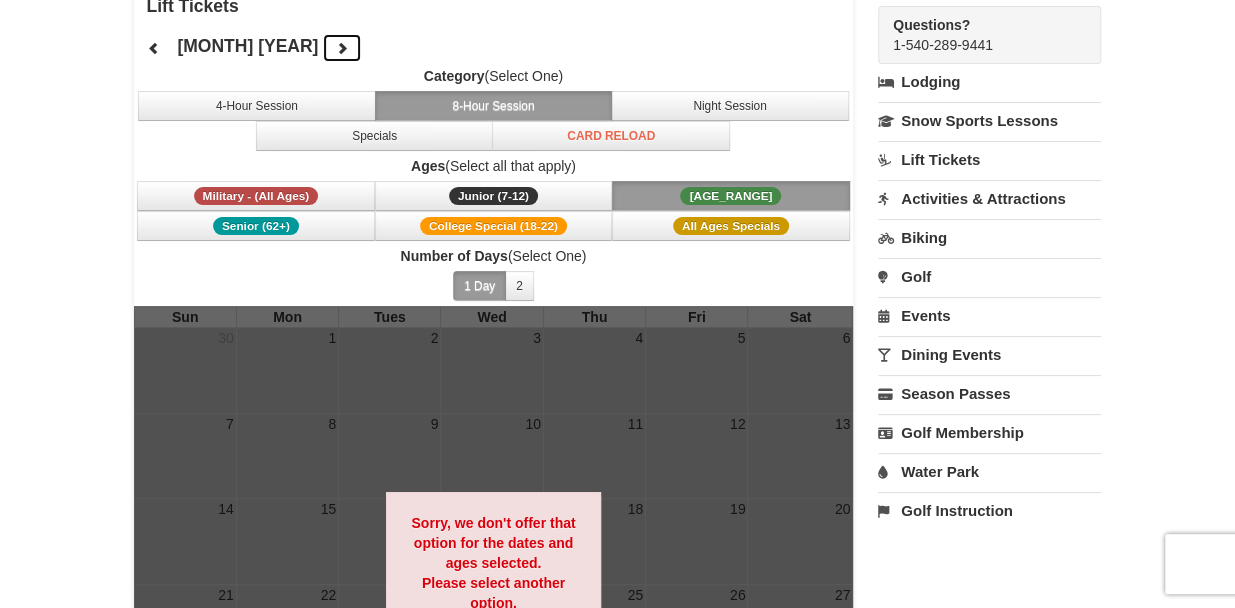 scroll, scrollTop: 127, scrollLeft: 0, axis: vertical 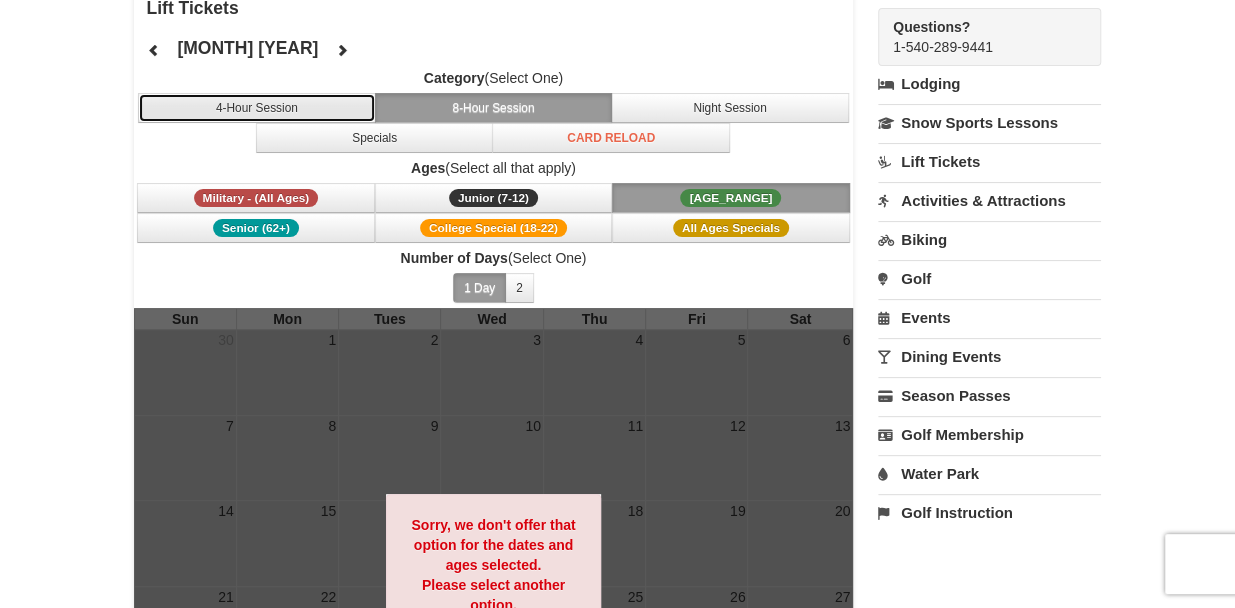click on "4-Hour Session" at bounding box center [257, 108] 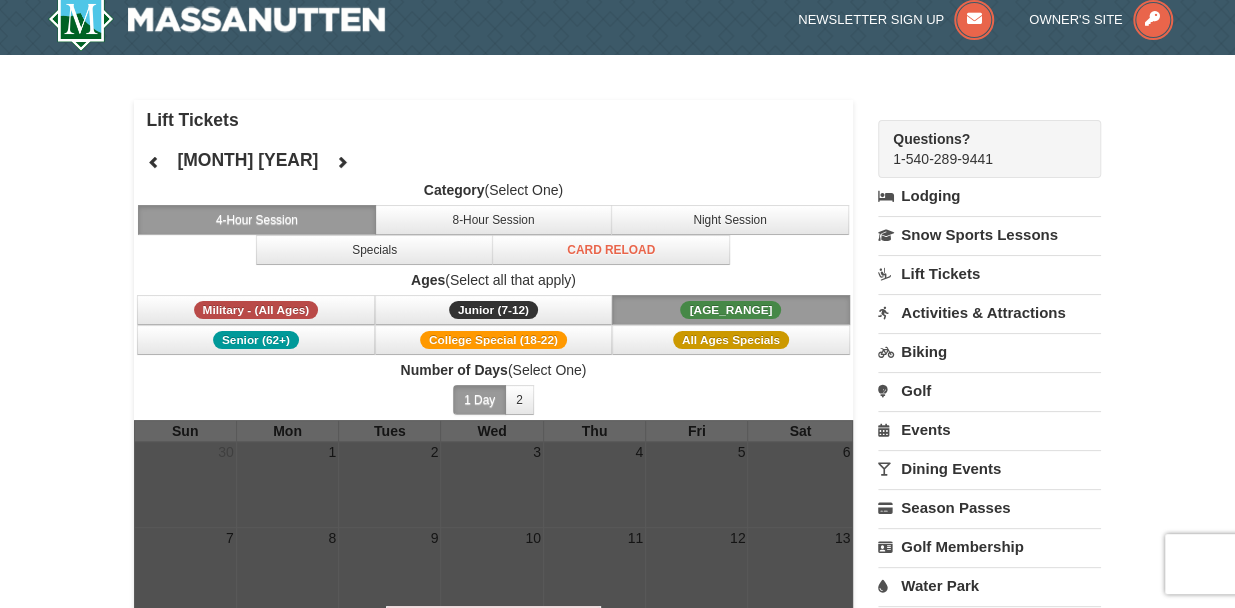 scroll, scrollTop: 0, scrollLeft: 0, axis: both 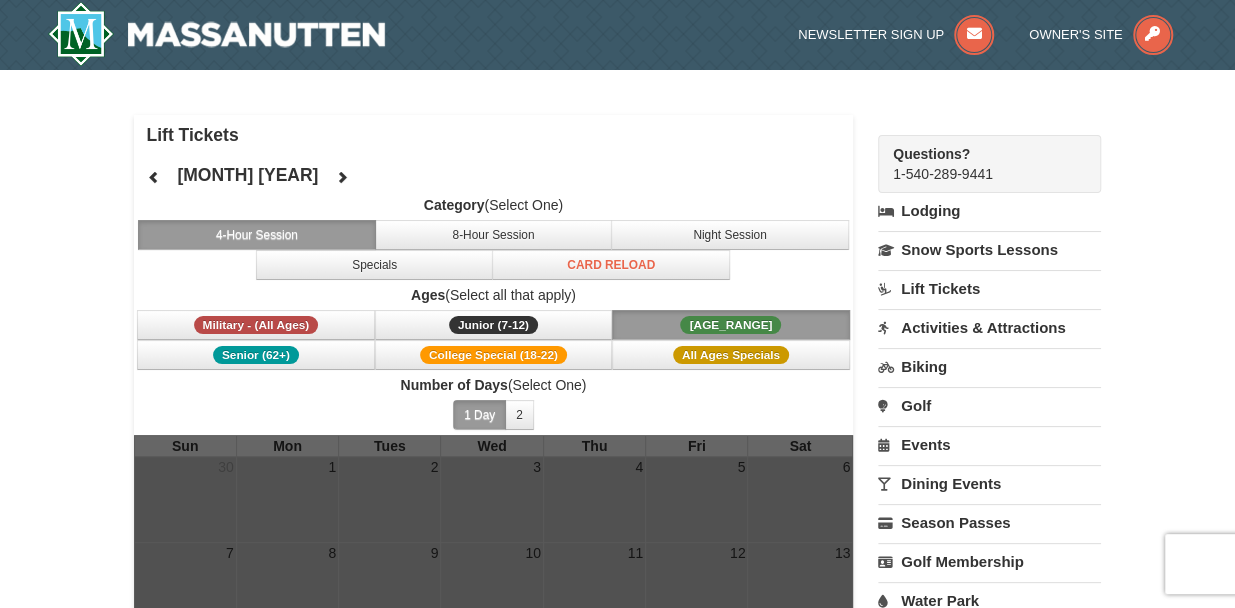 click on "Activities & Attractions" at bounding box center (989, 327) 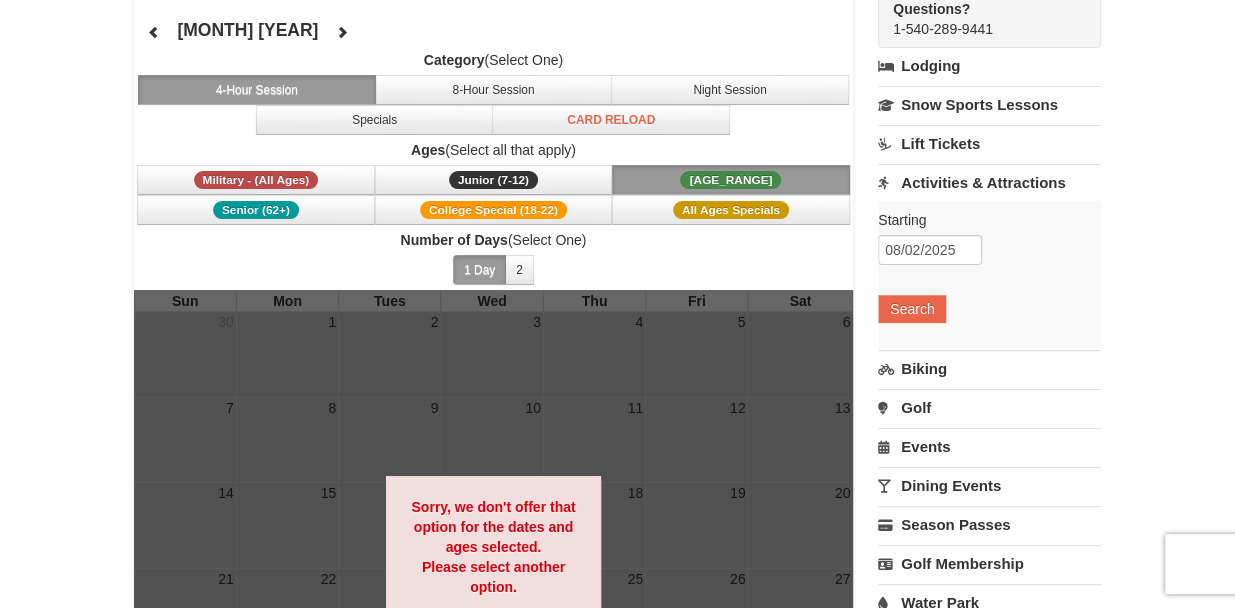 scroll, scrollTop: 149, scrollLeft: 0, axis: vertical 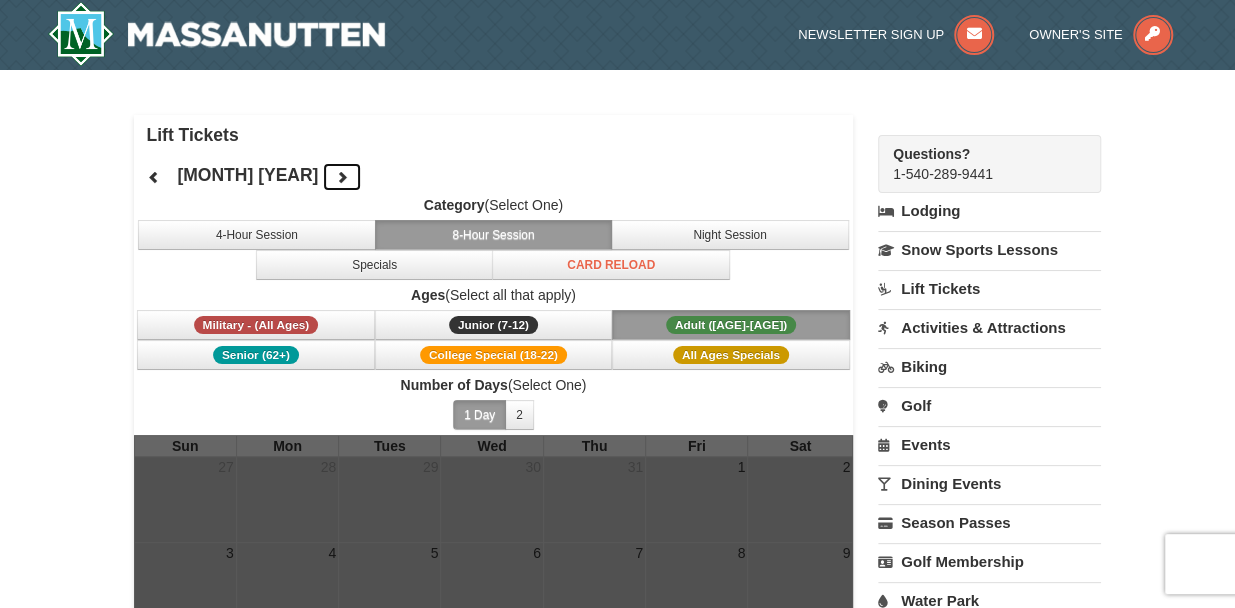 click at bounding box center [342, 177] 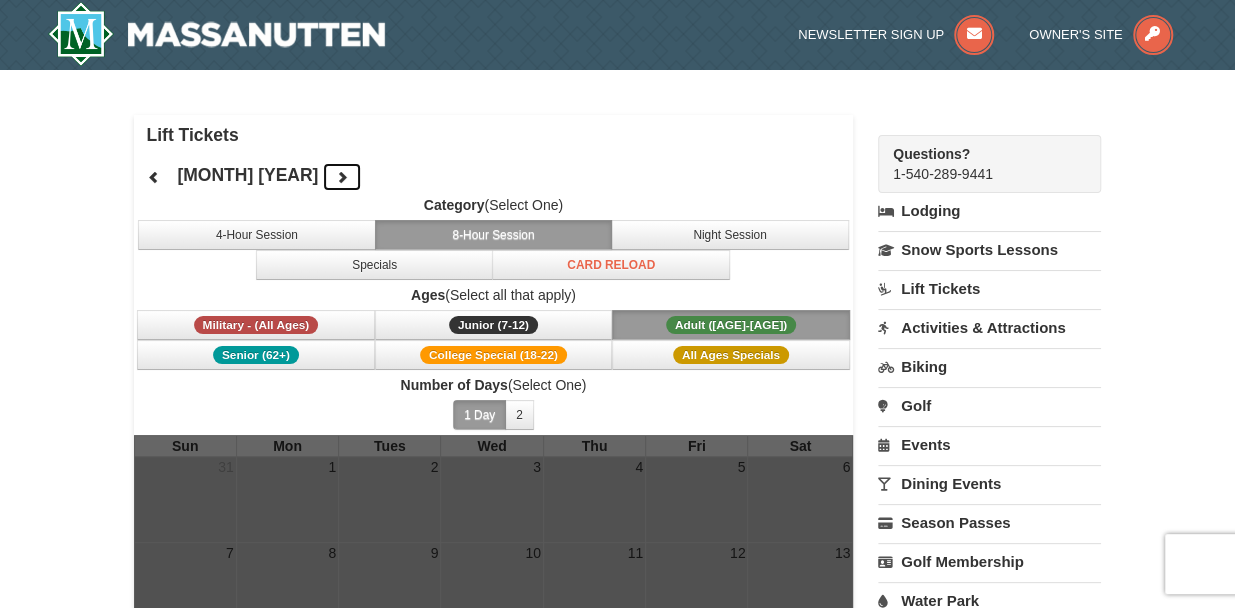 click at bounding box center (342, 177) 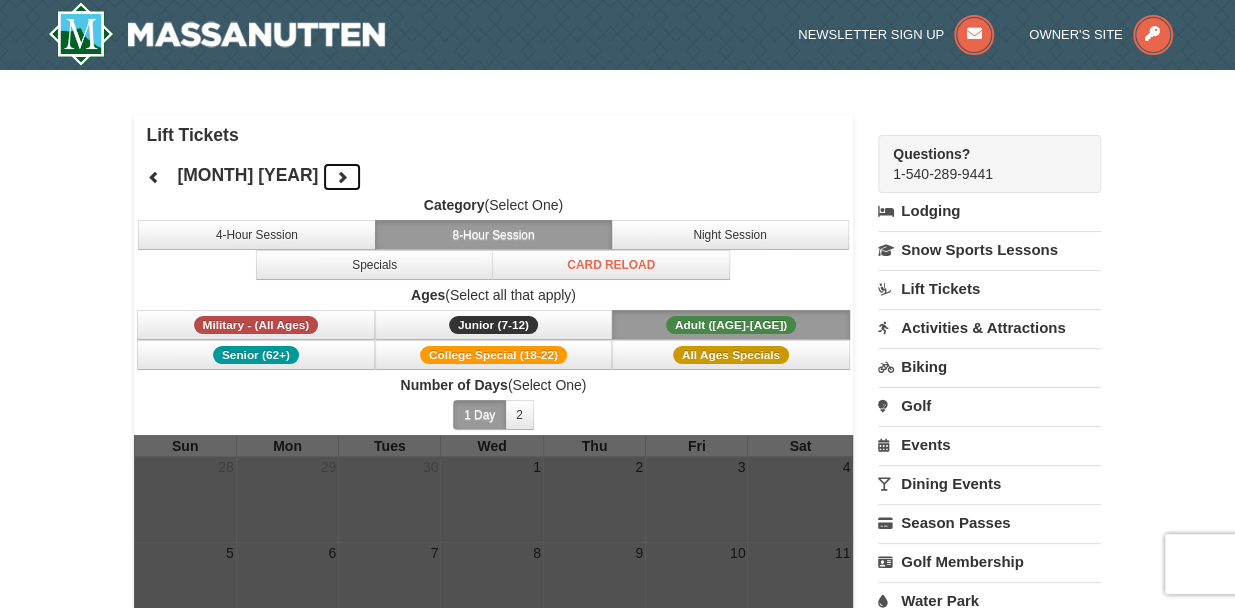 click at bounding box center [342, 177] 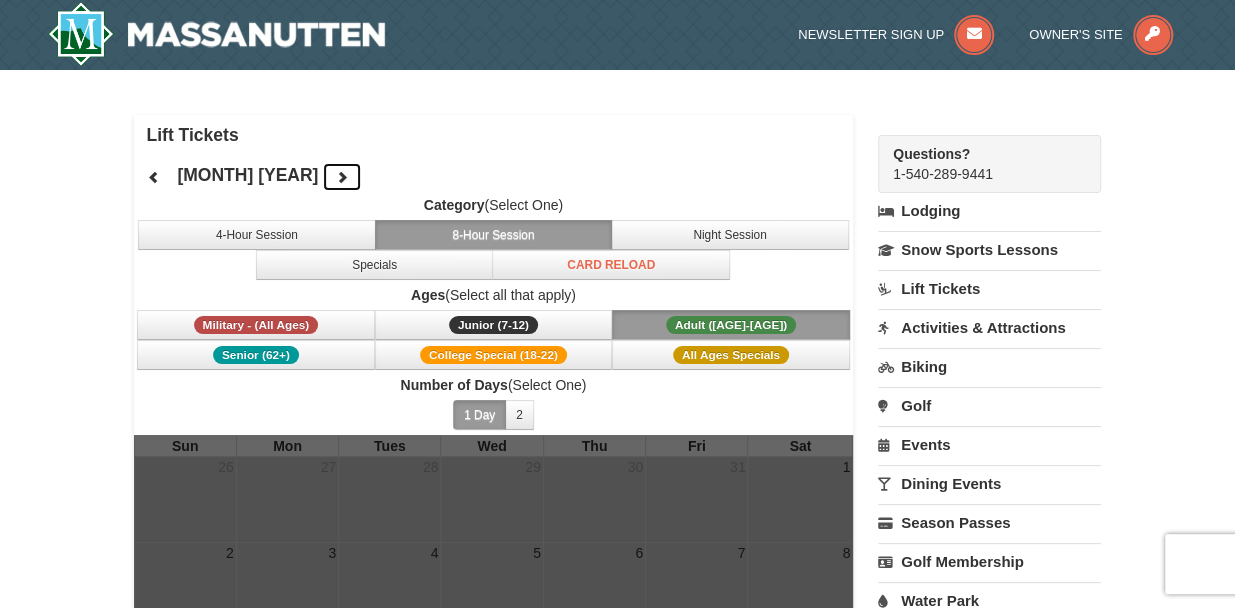click at bounding box center [342, 177] 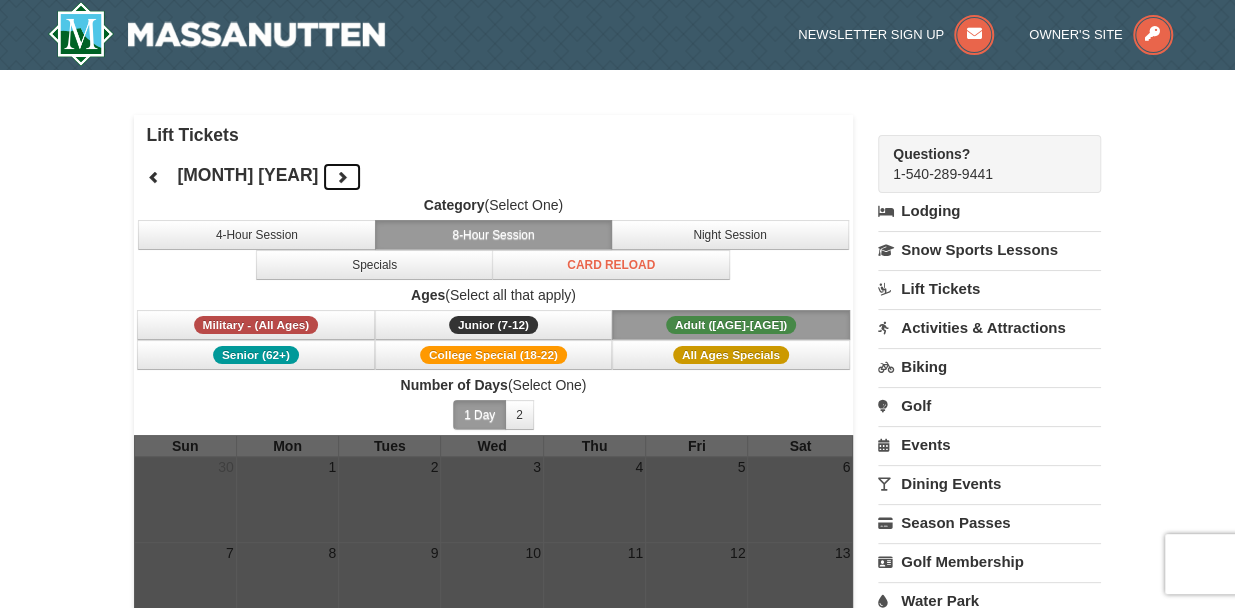 click at bounding box center [342, 177] 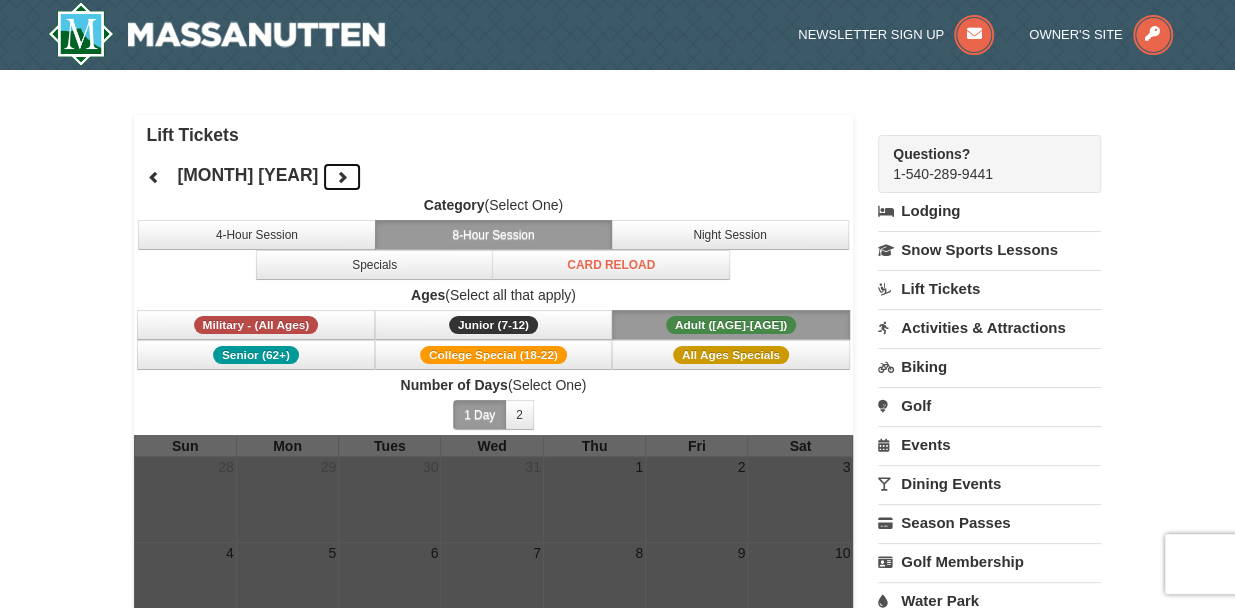 click at bounding box center [342, 177] 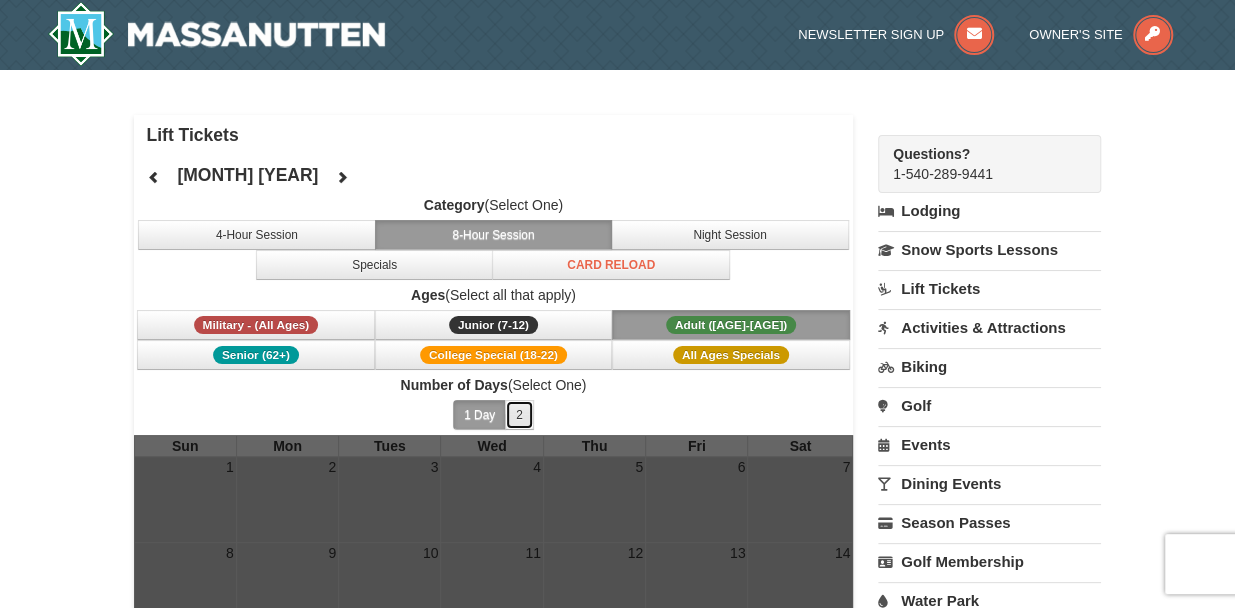 click on "2" at bounding box center (519, 415) 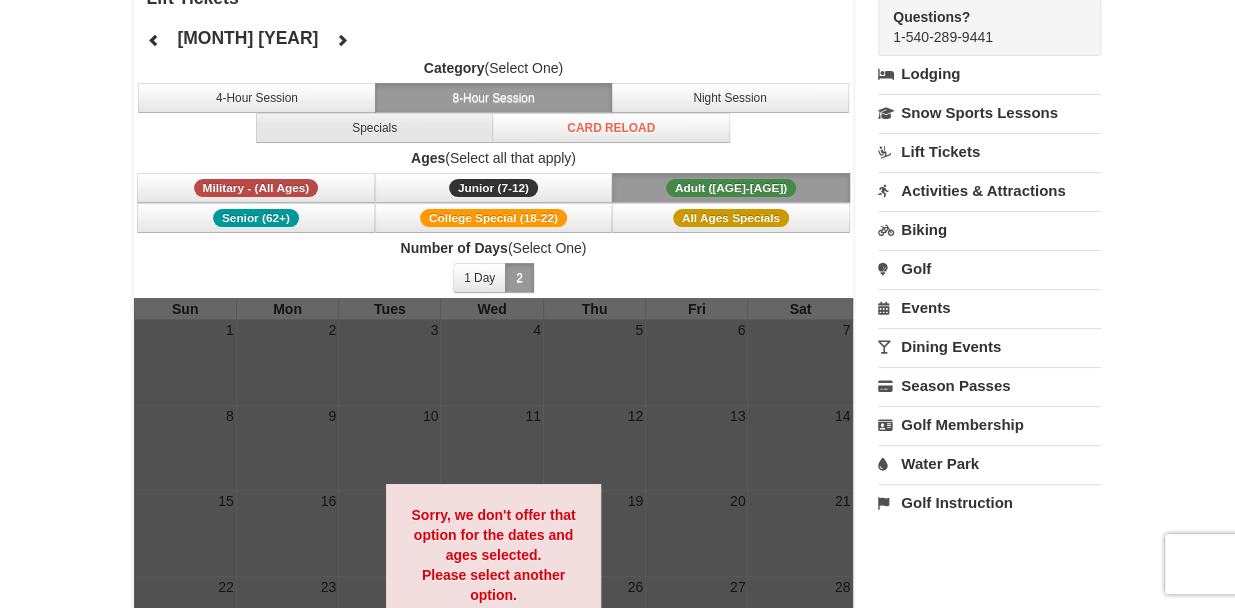 scroll, scrollTop: 132, scrollLeft: 0, axis: vertical 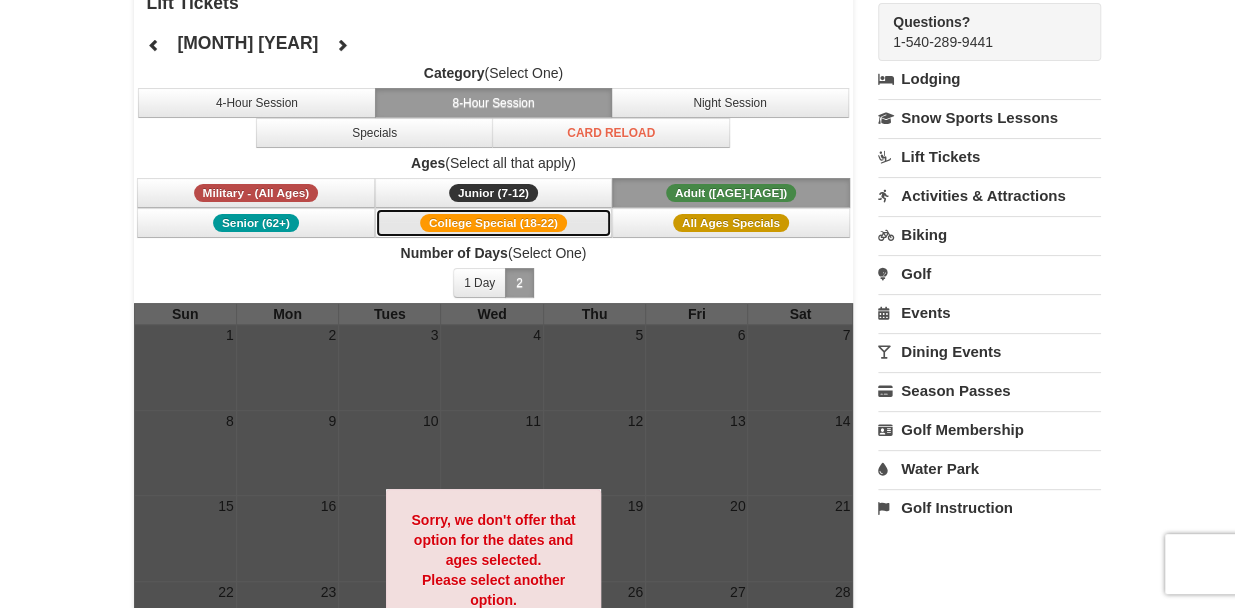 click on "College Special (18-22)" at bounding box center (493, 223) 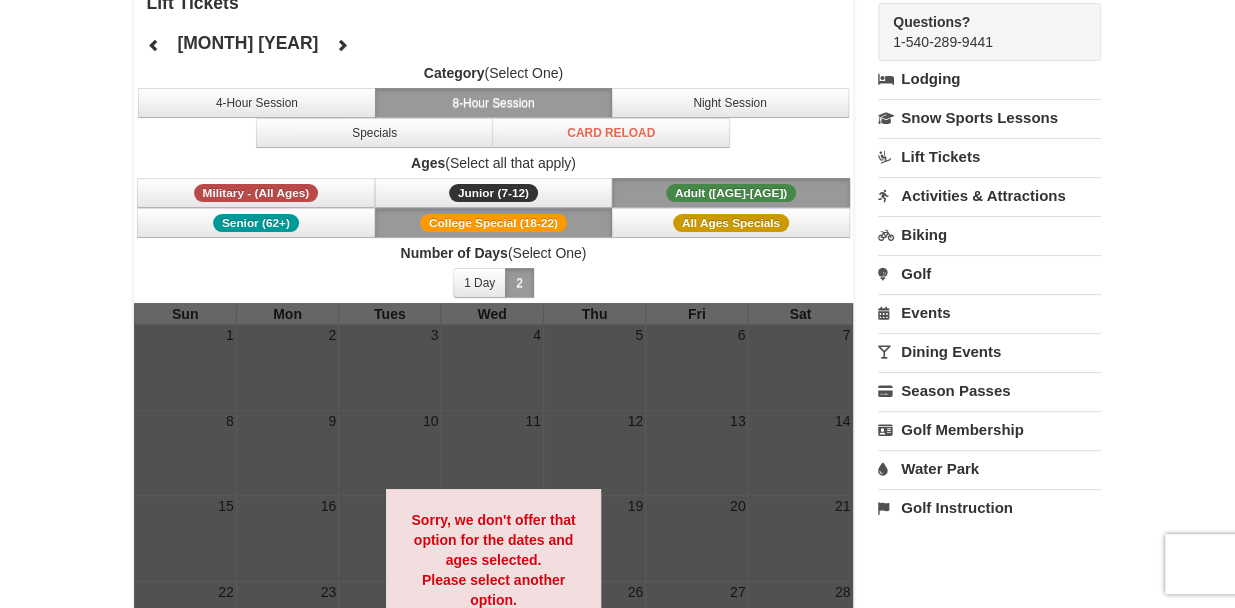 click on "[AGE_RANGE]" at bounding box center [731, 193] 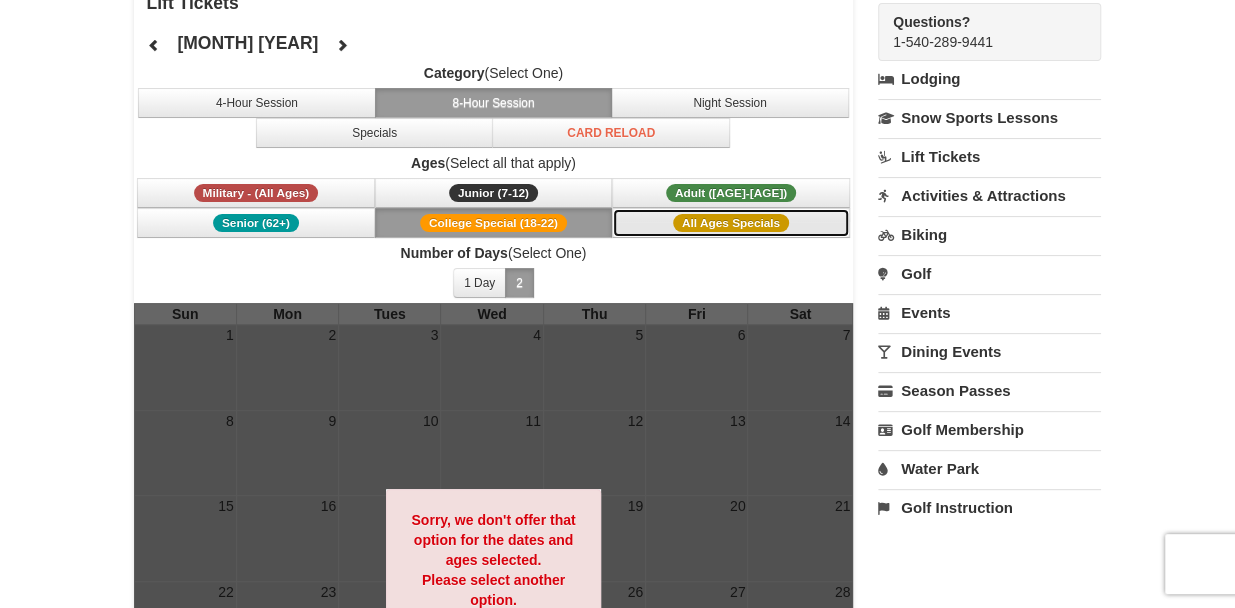 click on "All Ages Specials" at bounding box center (731, 223) 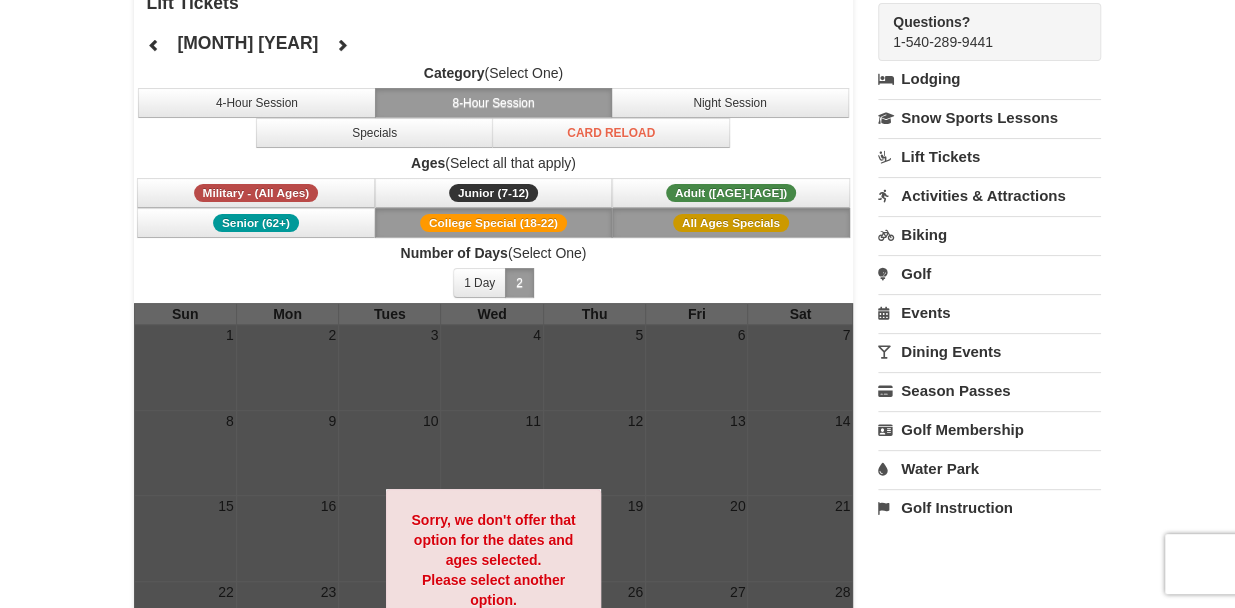 click on "College Special (18-22)" at bounding box center [493, 223] 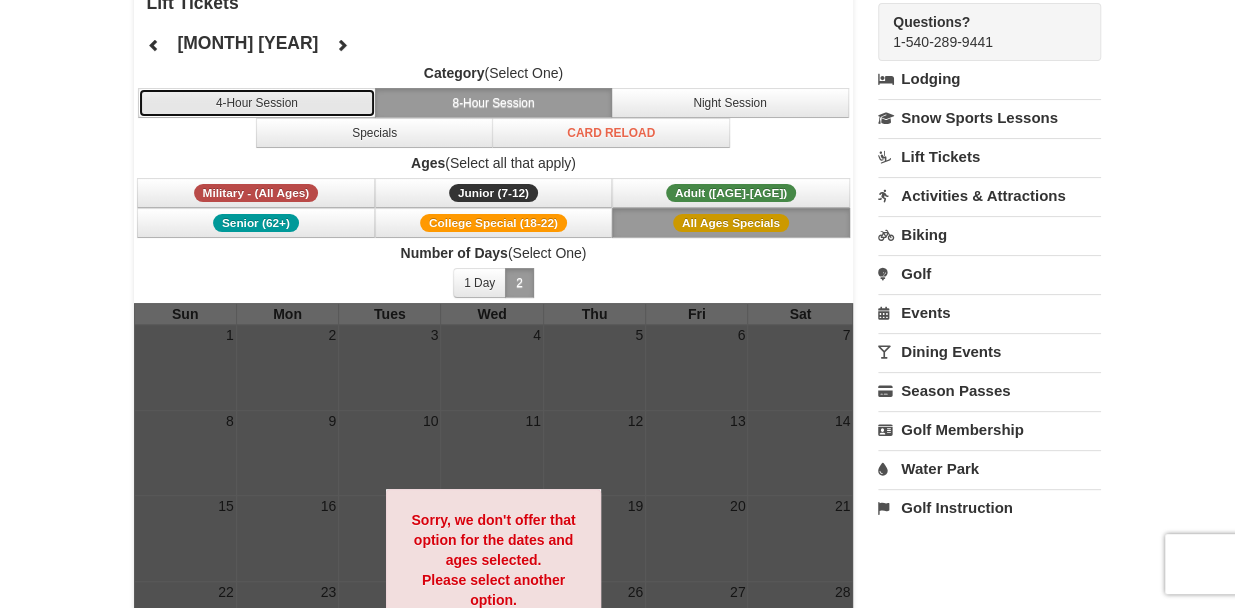 click on "4-Hour Session" at bounding box center (257, 103) 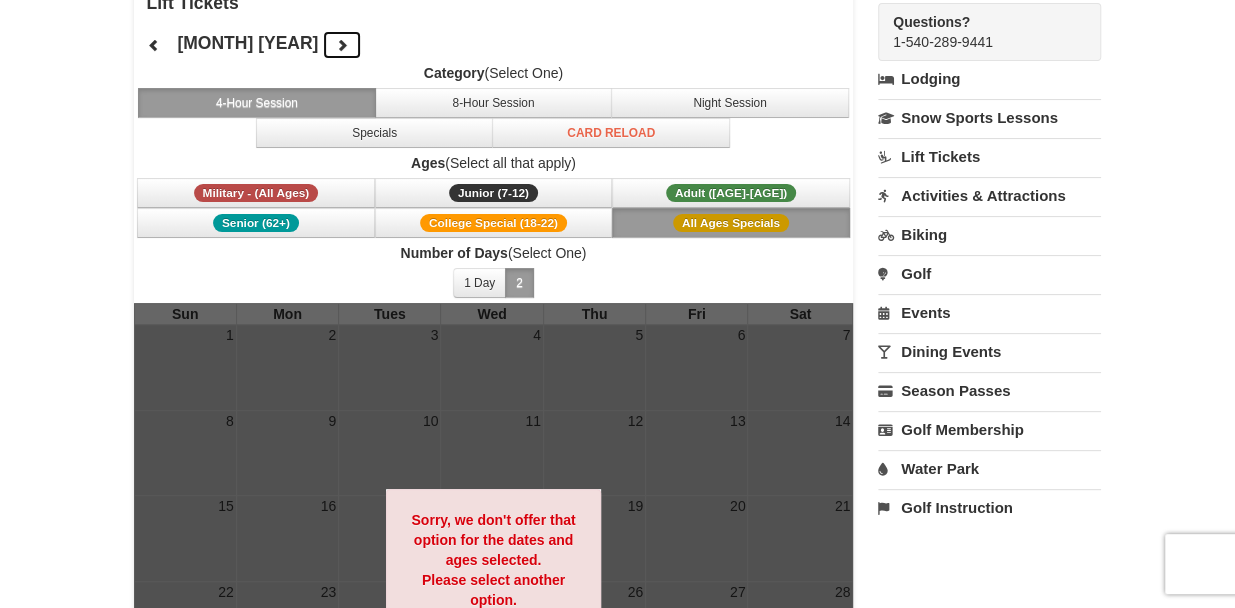 click at bounding box center (342, 45) 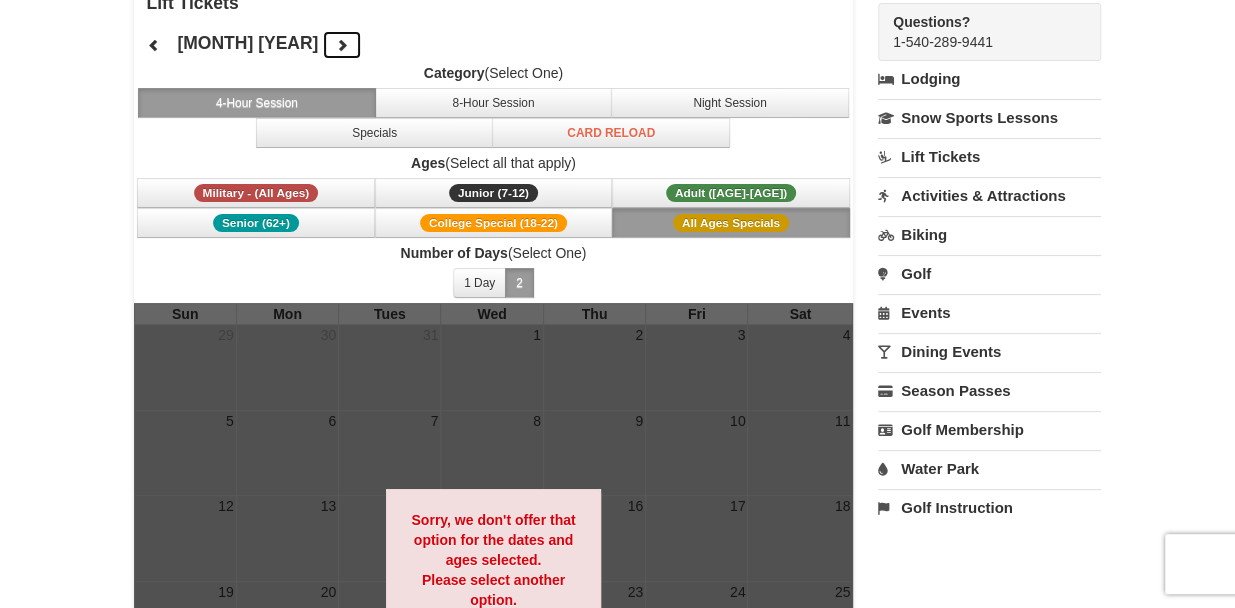click at bounding box center [342, 45] 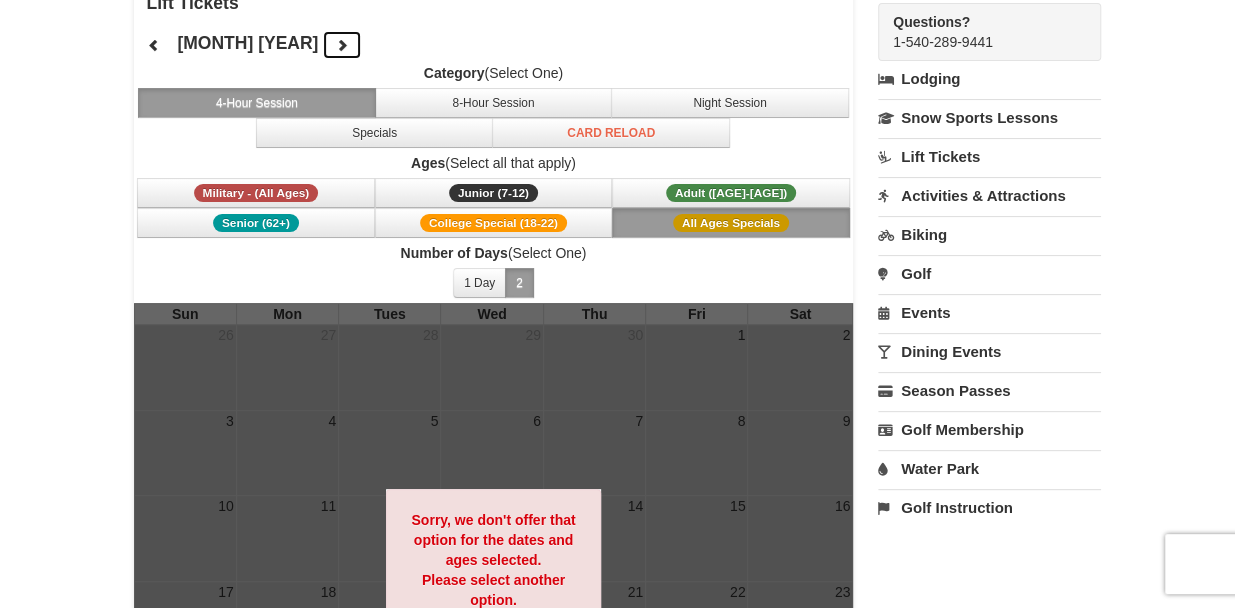 click at bounding box center (342, 45) 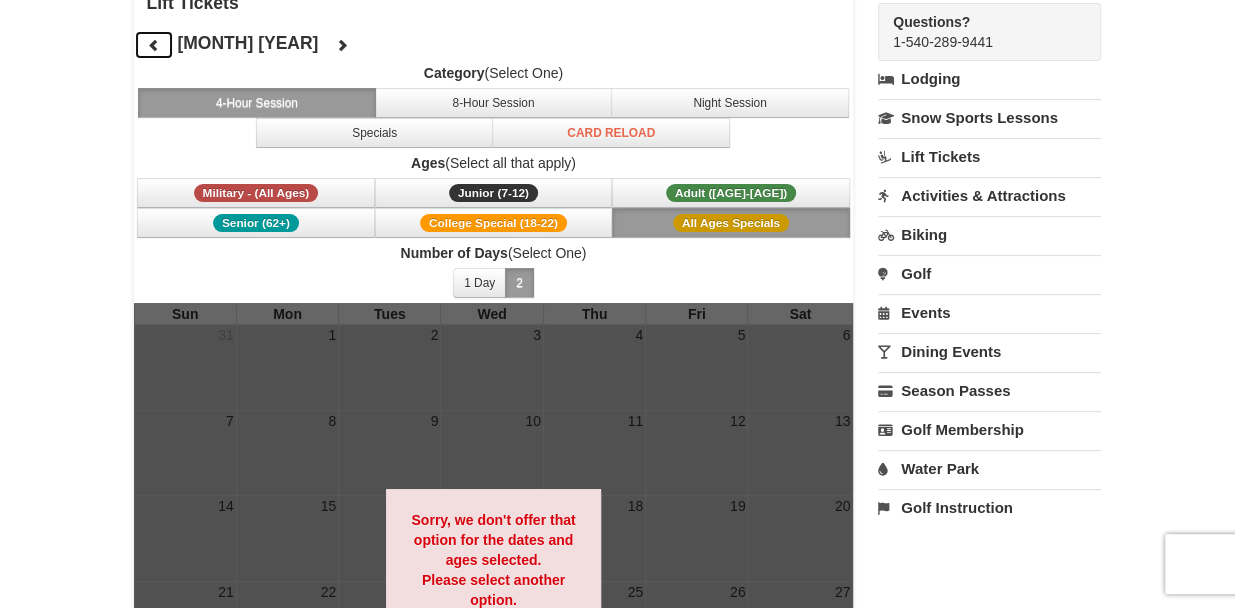 click at bounding box center [154, 45] 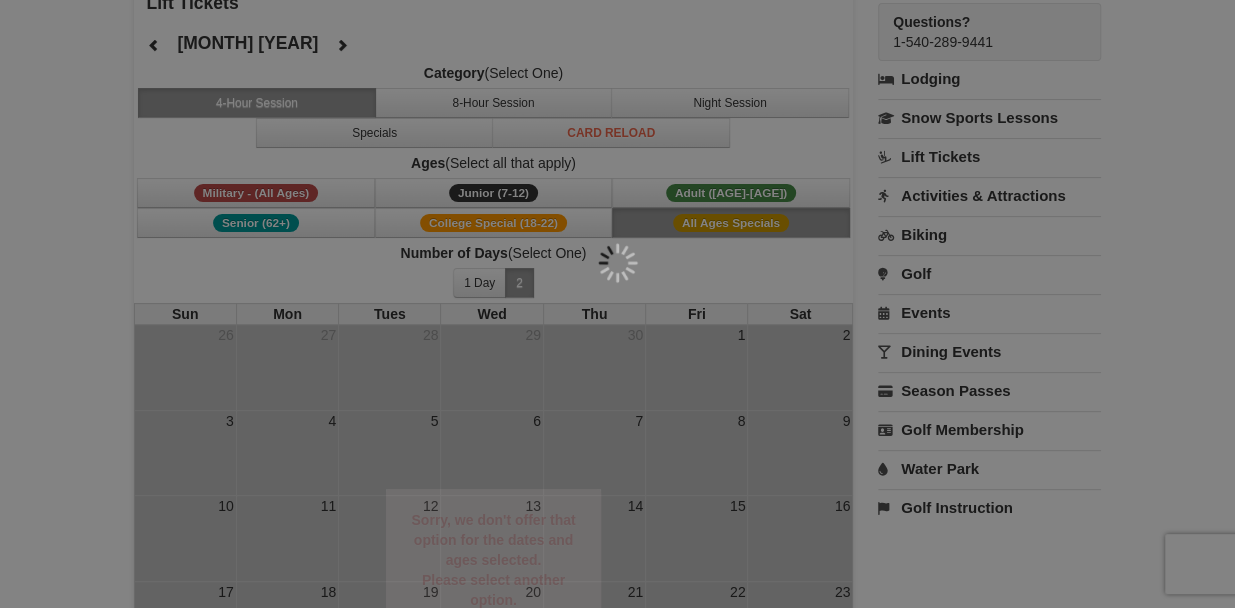 click at bounding box center [617, 304] 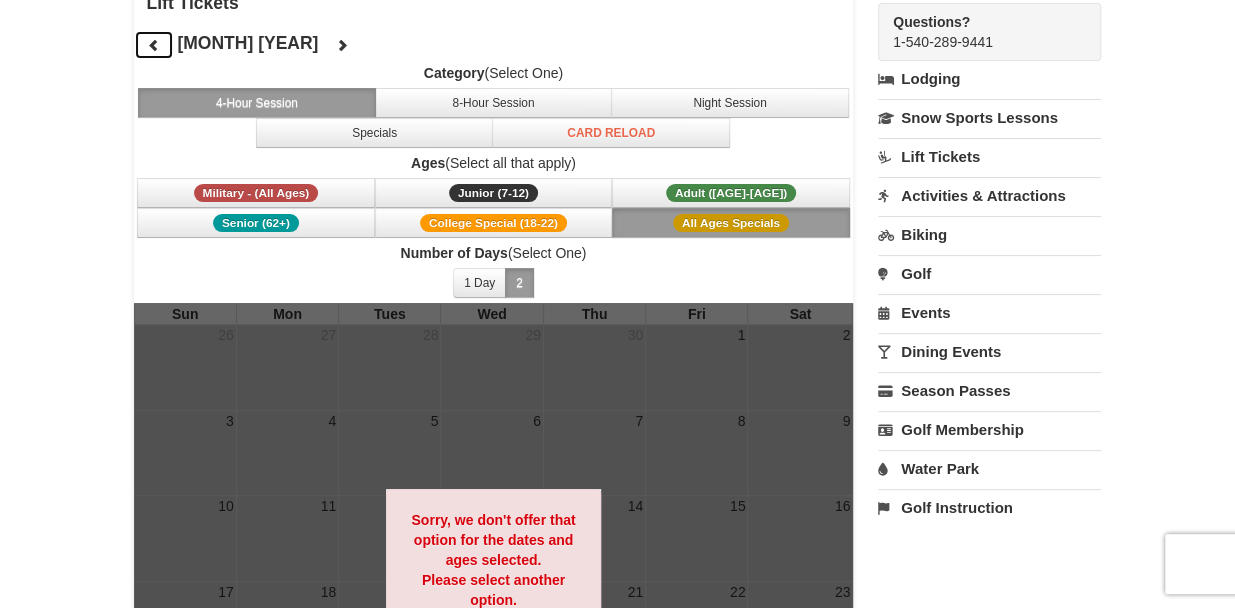 click at bounding box center (154, 45) 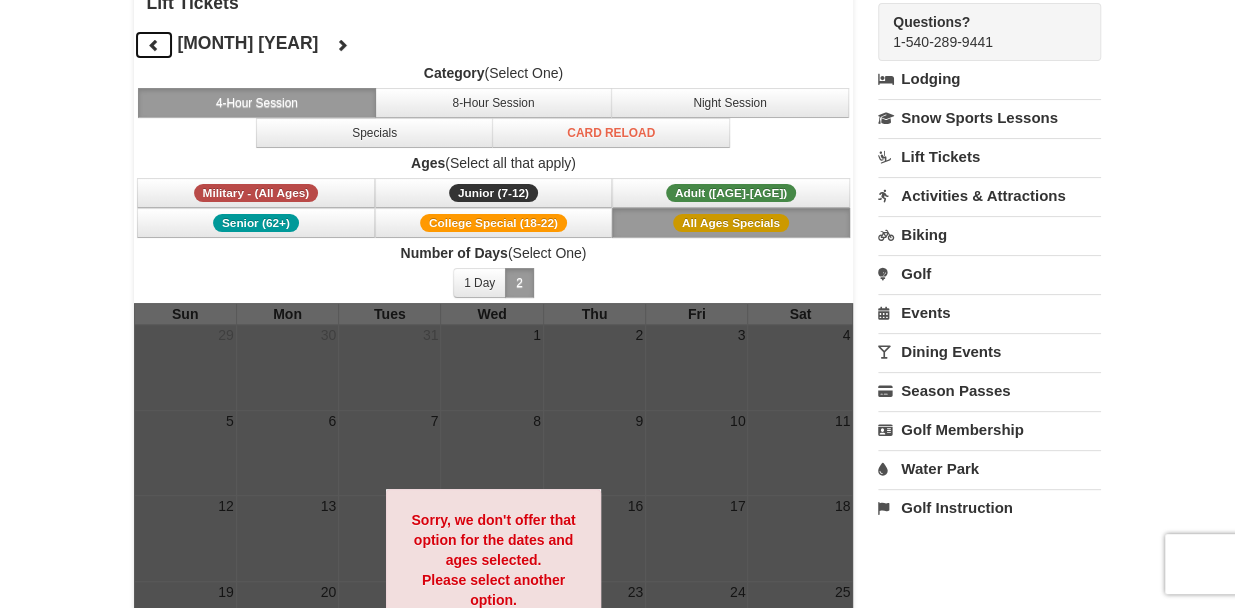 click at bounding box center [154, 45] 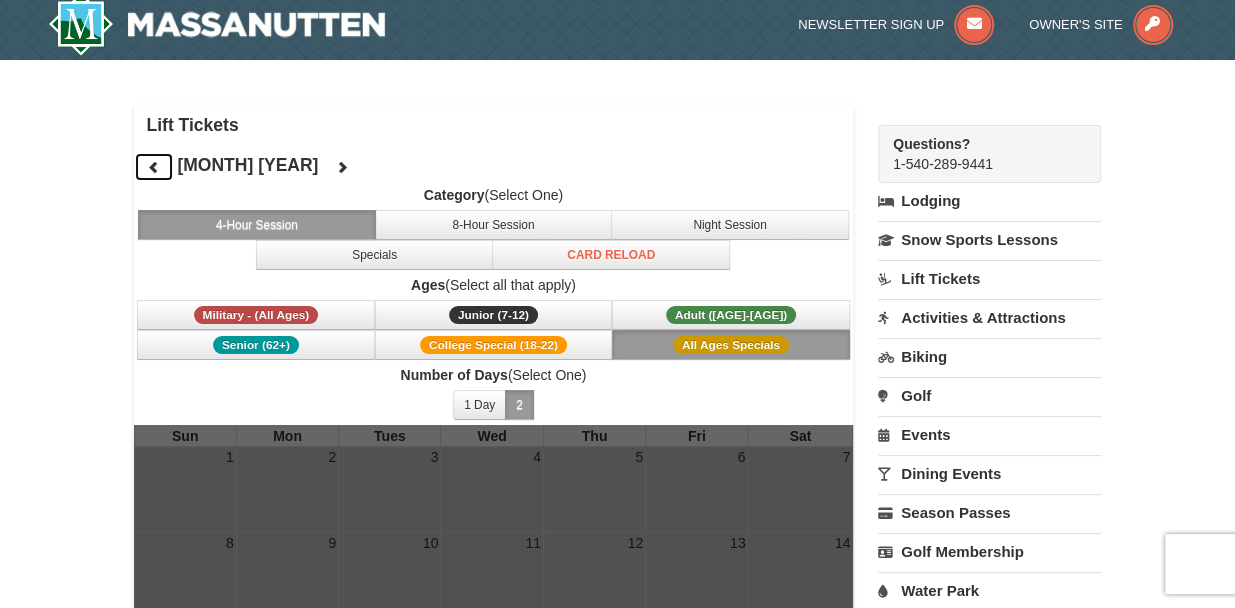 scroll, scrollTop: 0, scrollLeft: 0, axis: both 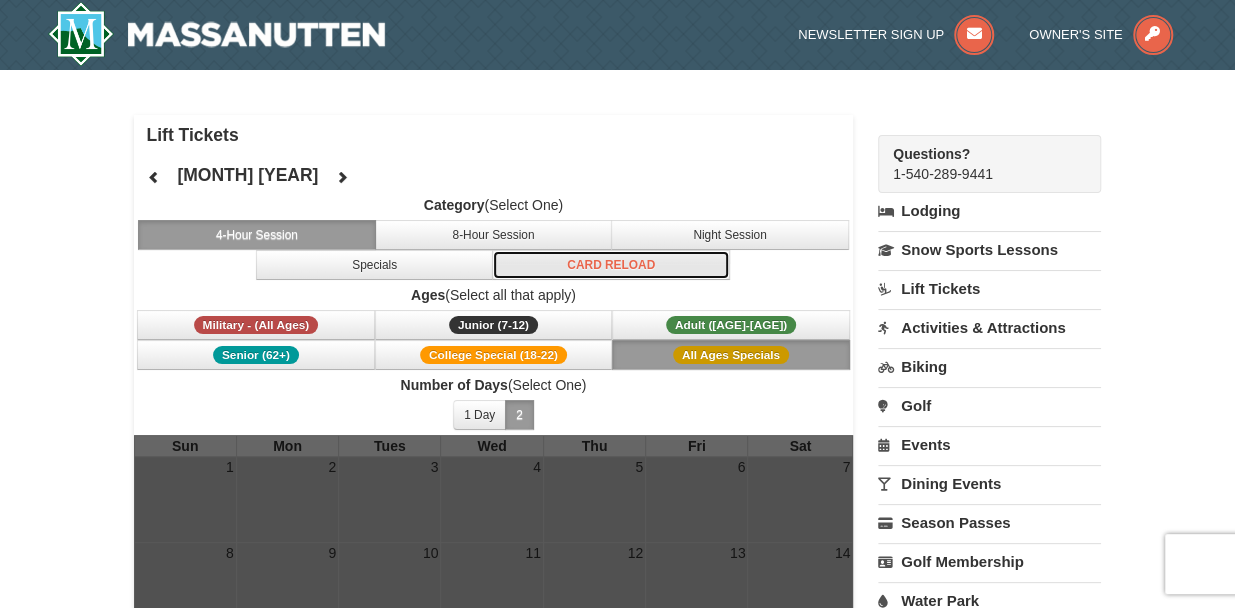 click on "Card Reload" at bounding box center [611, 265] 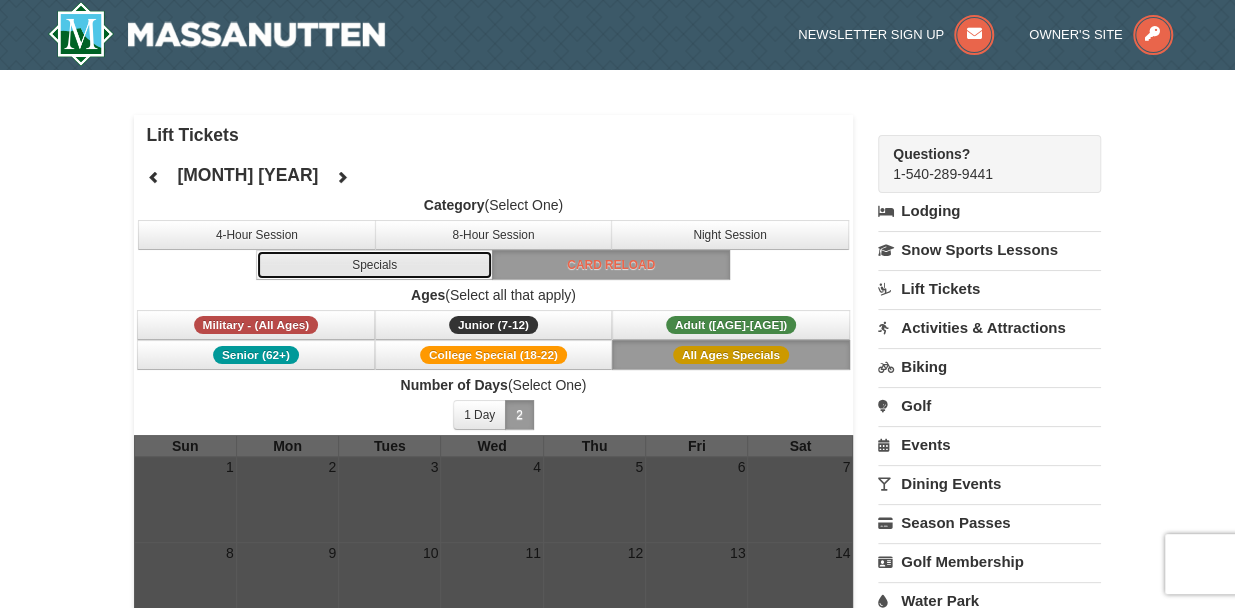 click on "Specials" at bounding box center [375, 265] 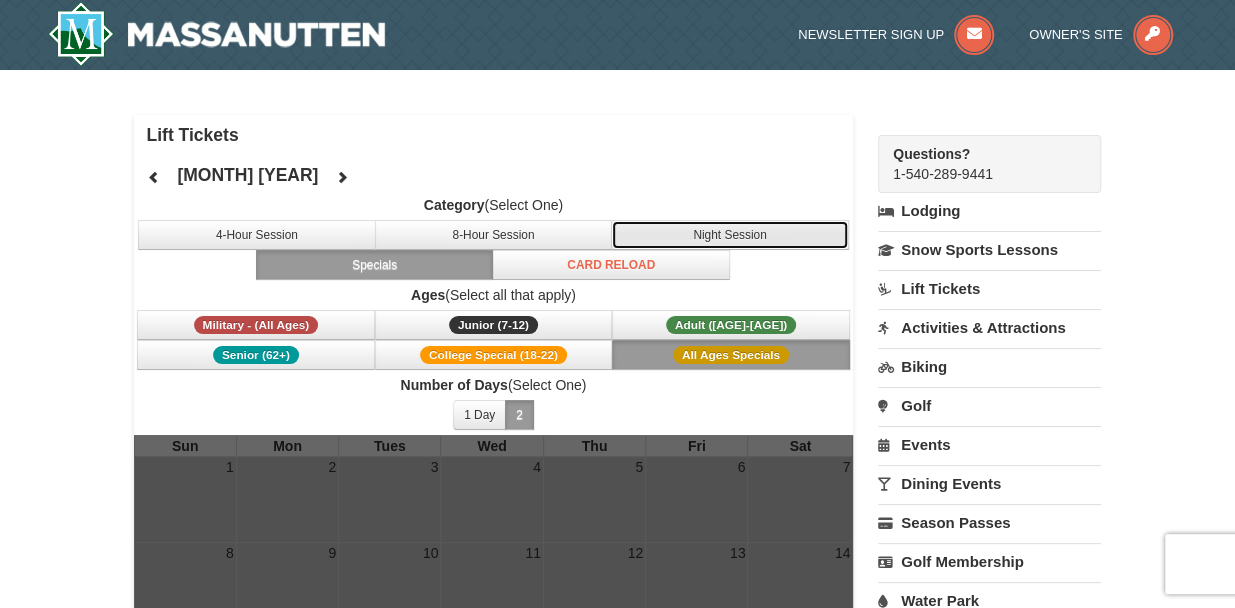 click on "Night Session" at bounding box center [730, 235] 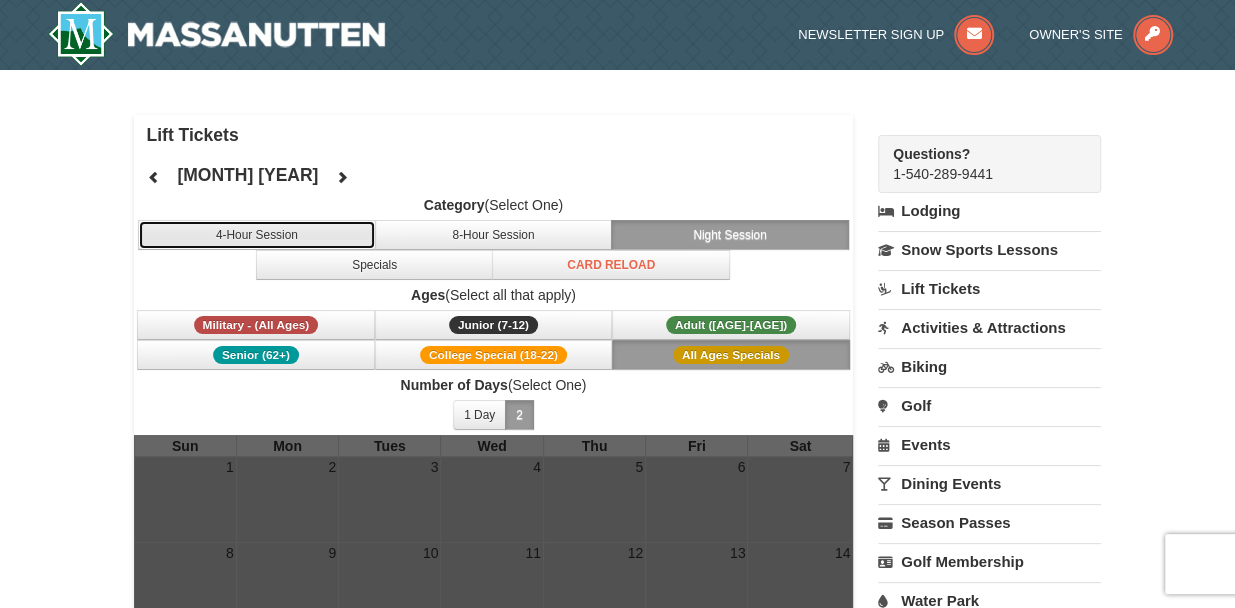 click on "4-Hour Session" at bounding box center (257, 235) 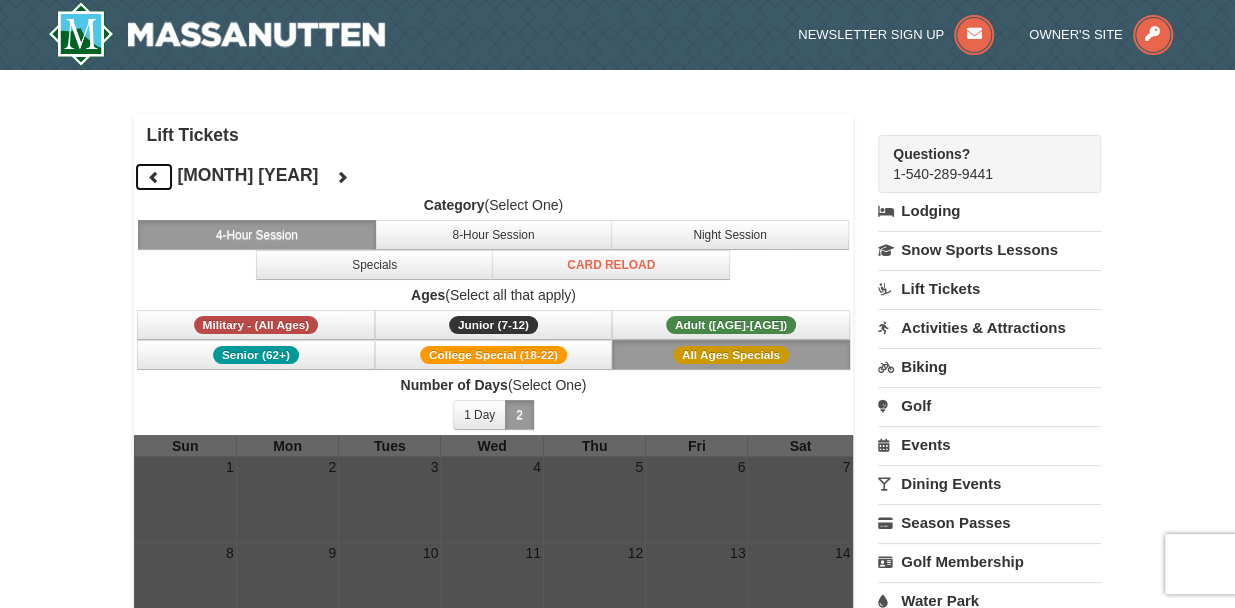 click at bounding box center [154, 177] 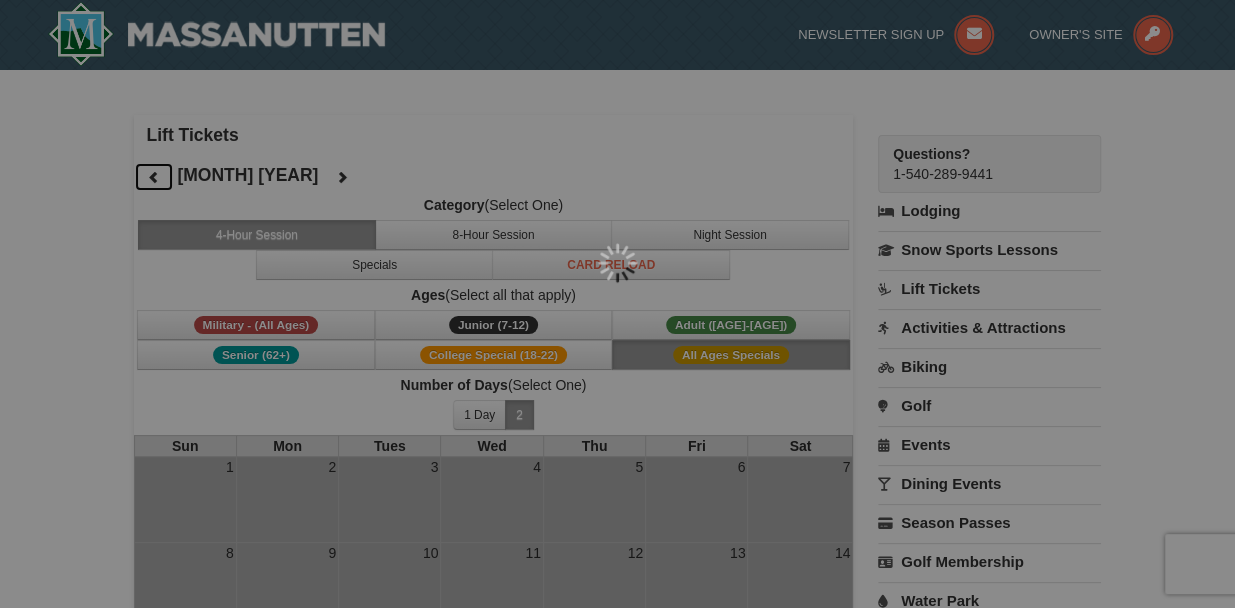 click at bounding box center (617, 304) 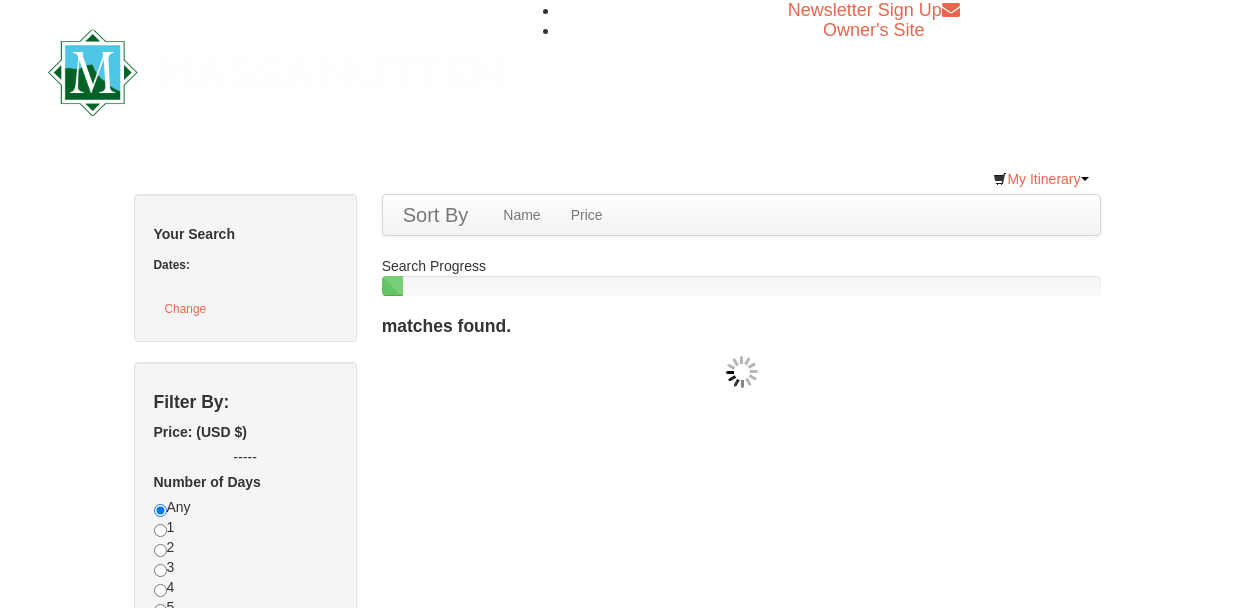 scroll, scrollTop: 0, scrollLeft: 0, axis: both 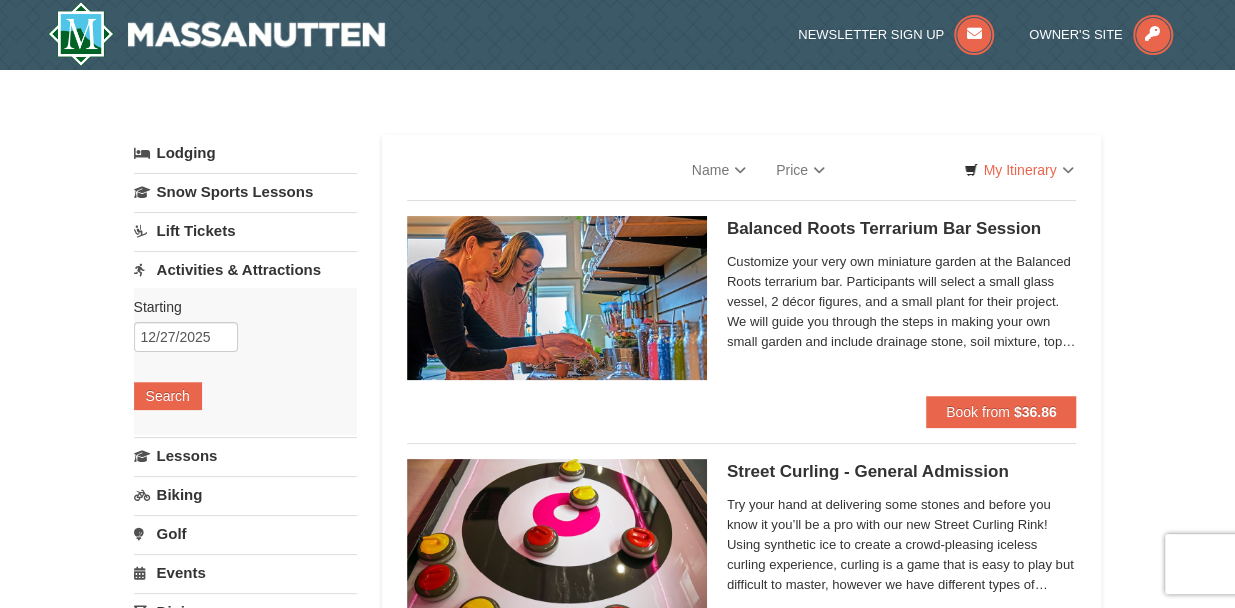 select on "8" 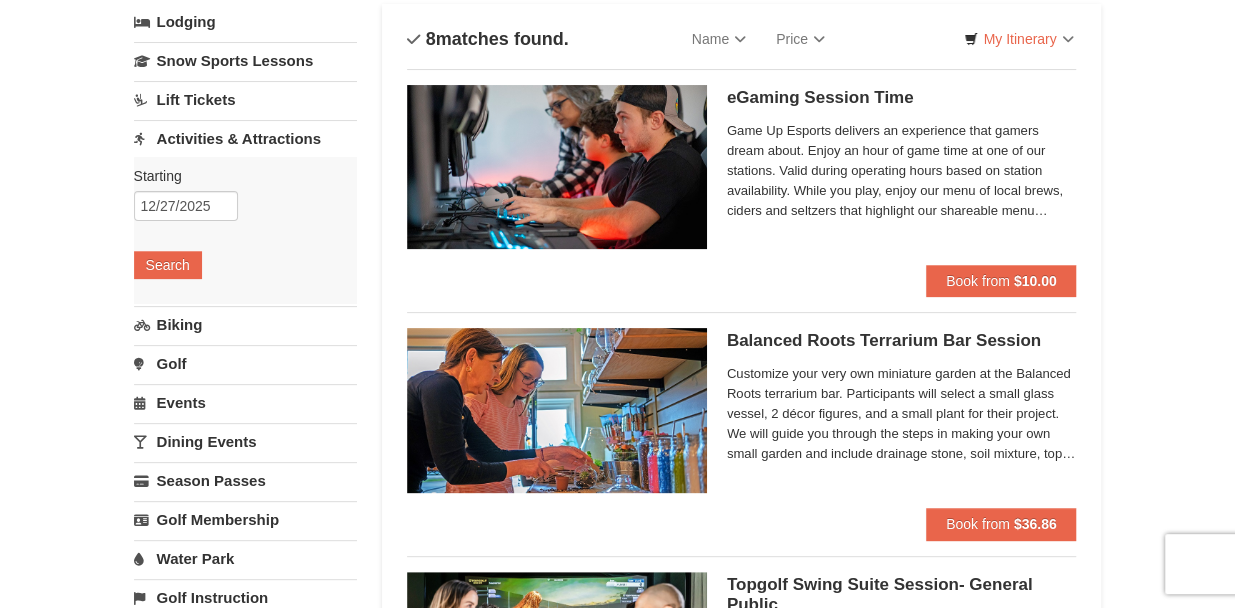 scroll, scrollTop: 53, scrollLeft: 0, axis: vertical 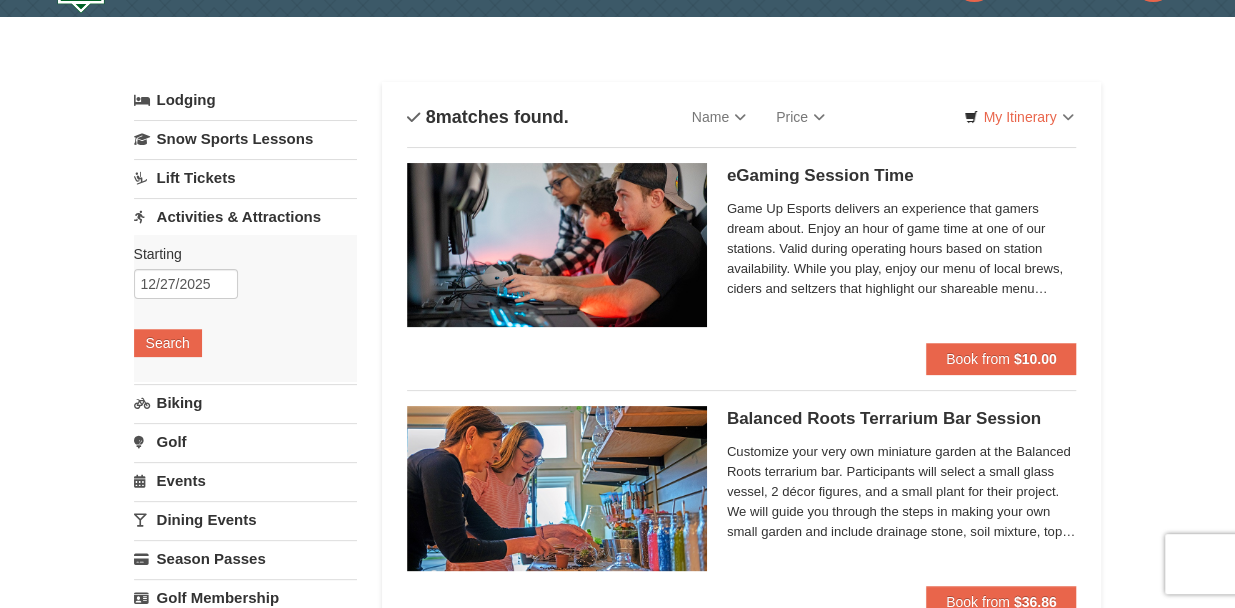 click on "Lift Tickets" at bounding box center (245, 177) 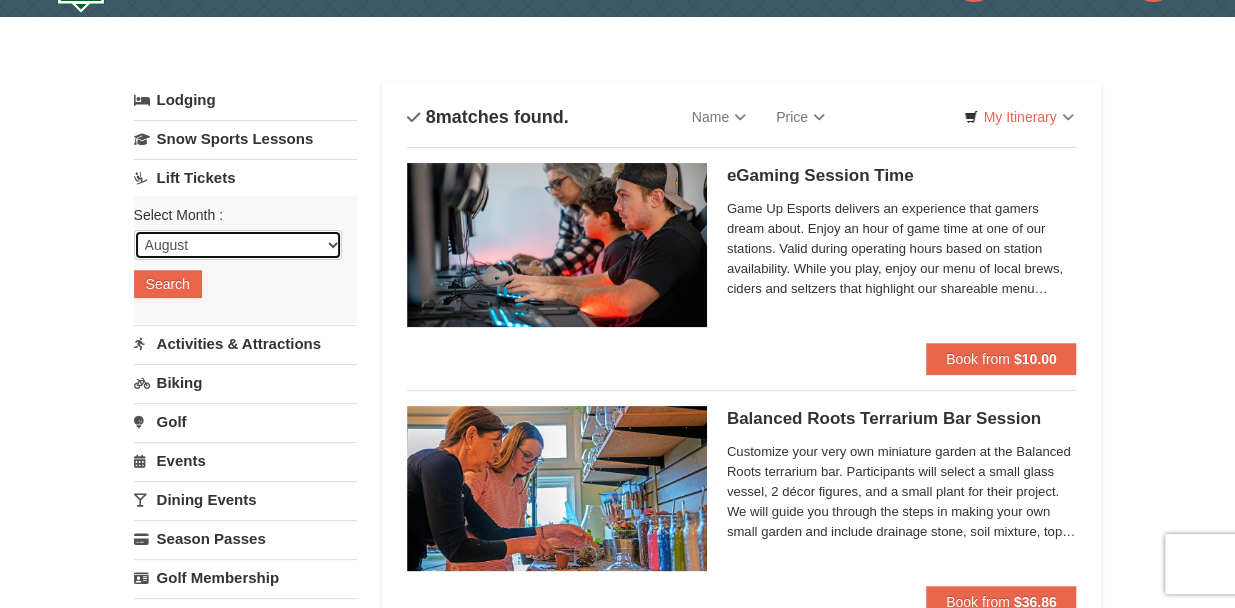click on "August  September  October  November  December  January  February  March  April  May  June  July" at bounding box center (238, 245) 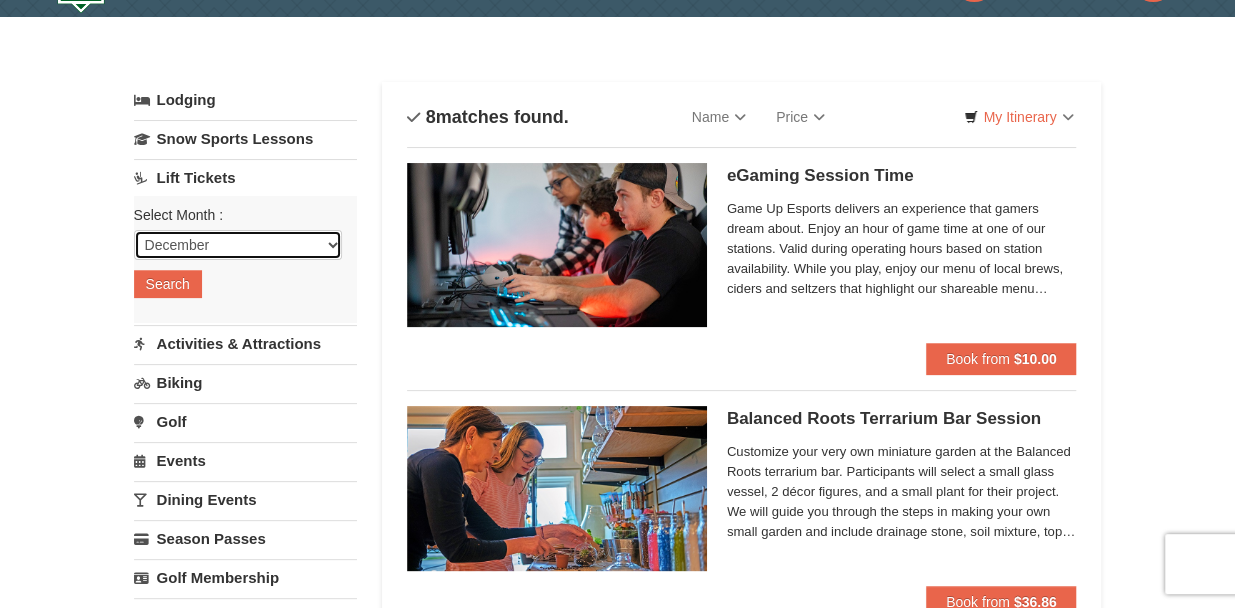 click on "August  September  October  November  December  January  February  March  April  May  June  July" at bounding box center [238, 245] 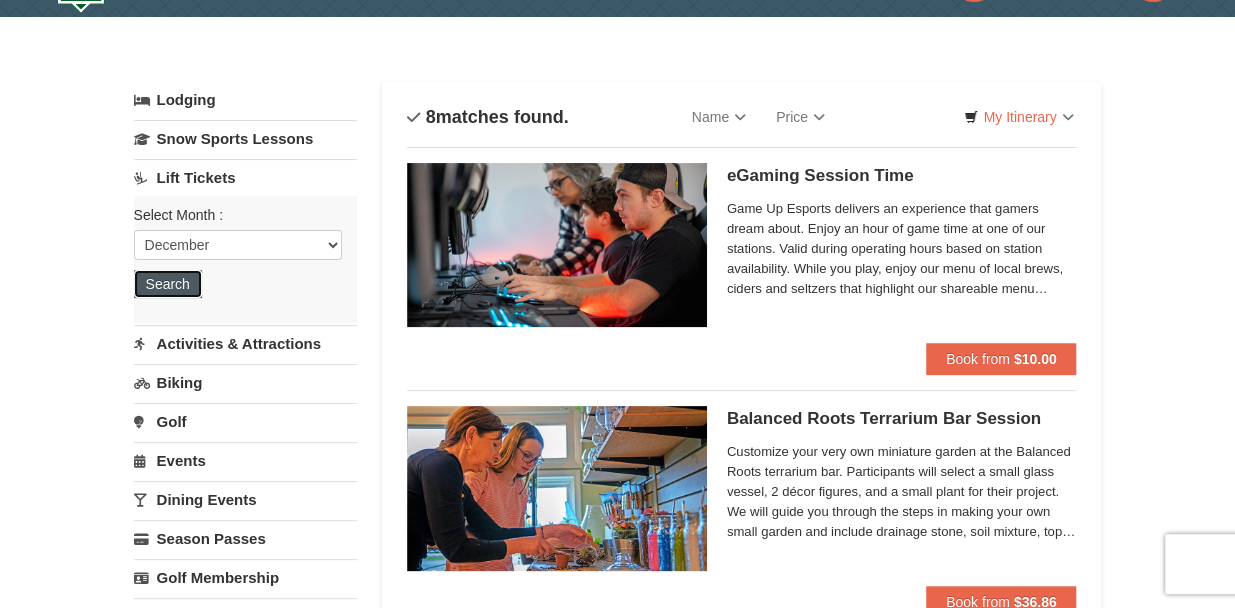 click on "Search" at bounding box center [168, 284] 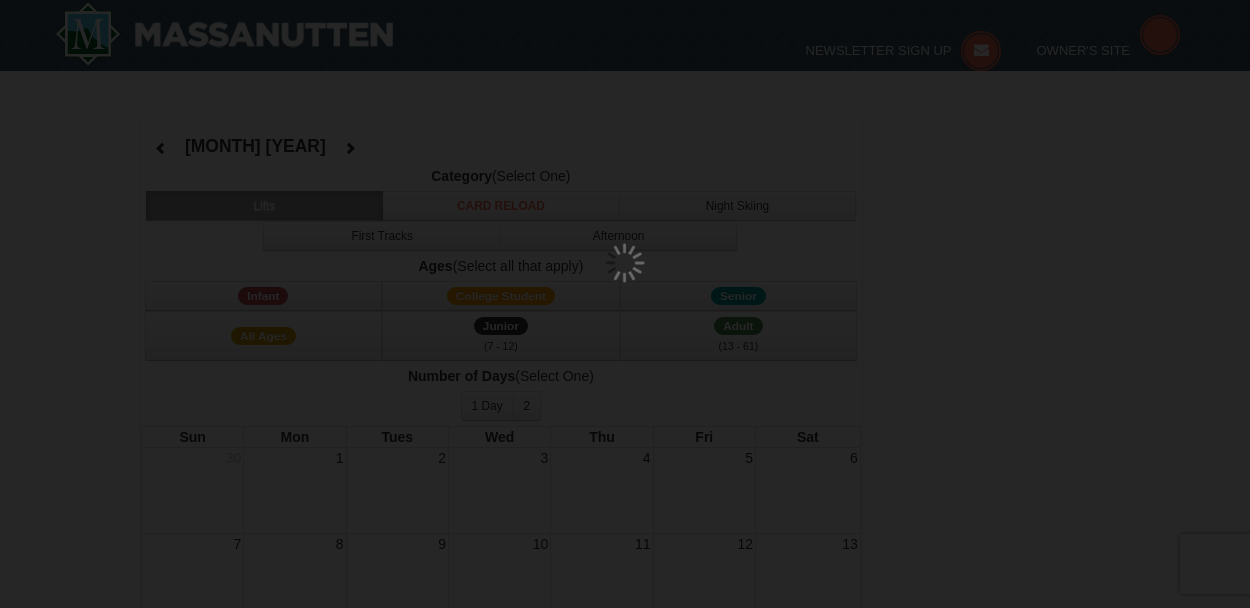 select on "12" 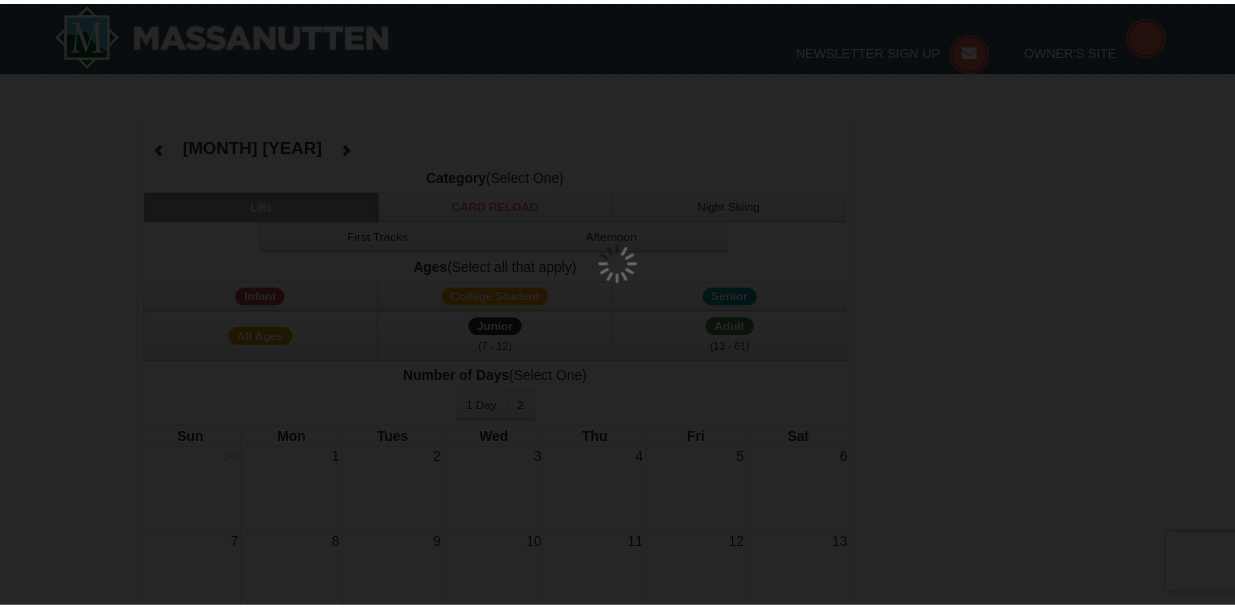 scroll, scrollTop: 0, scrollLeft: 0, axis: both 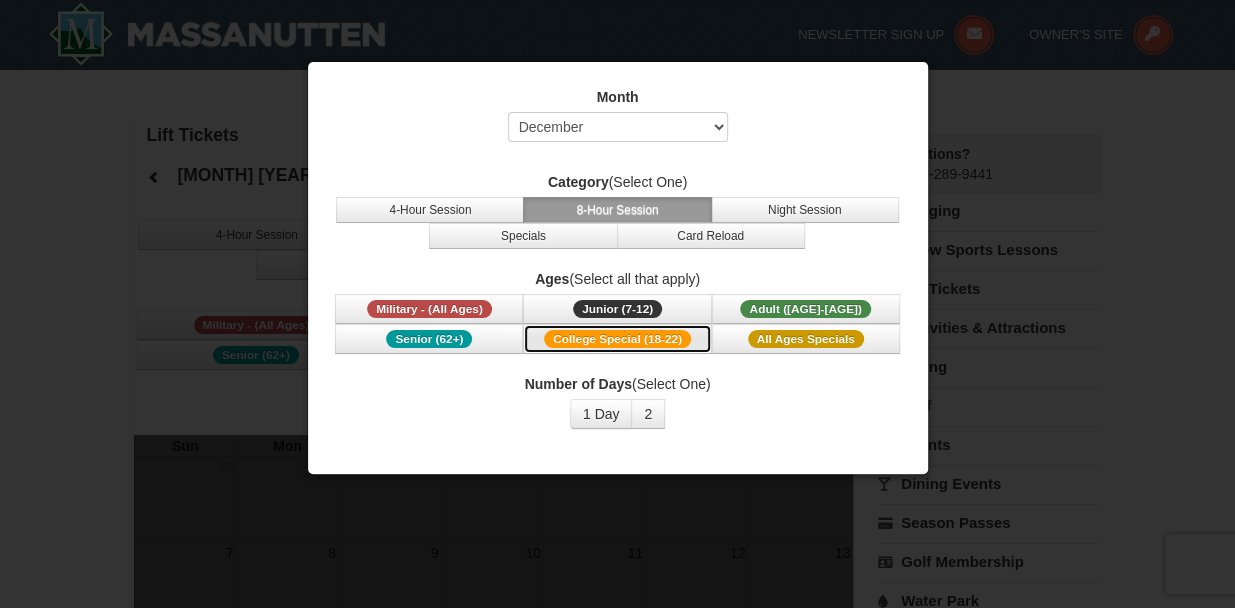 click on "College Special (18-22)" at bounding box center [617, 339] 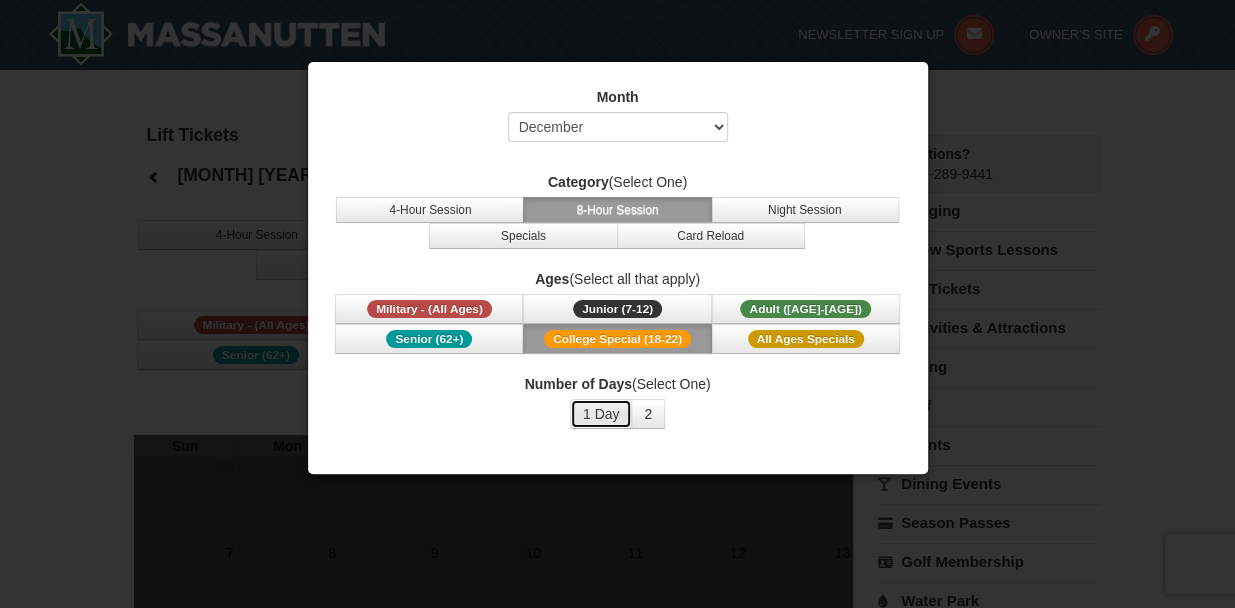 click on "1 Day" at bounding box center (601, 414) 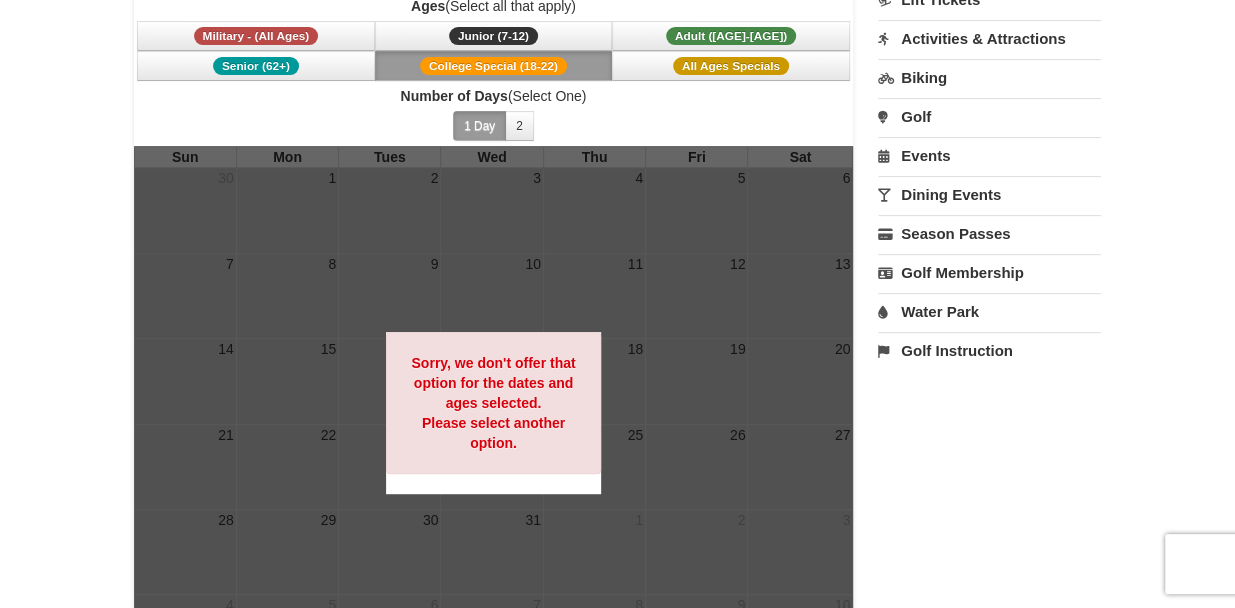 scroll, scrollTop: 290, scrollLeft: 0, axis: vertical 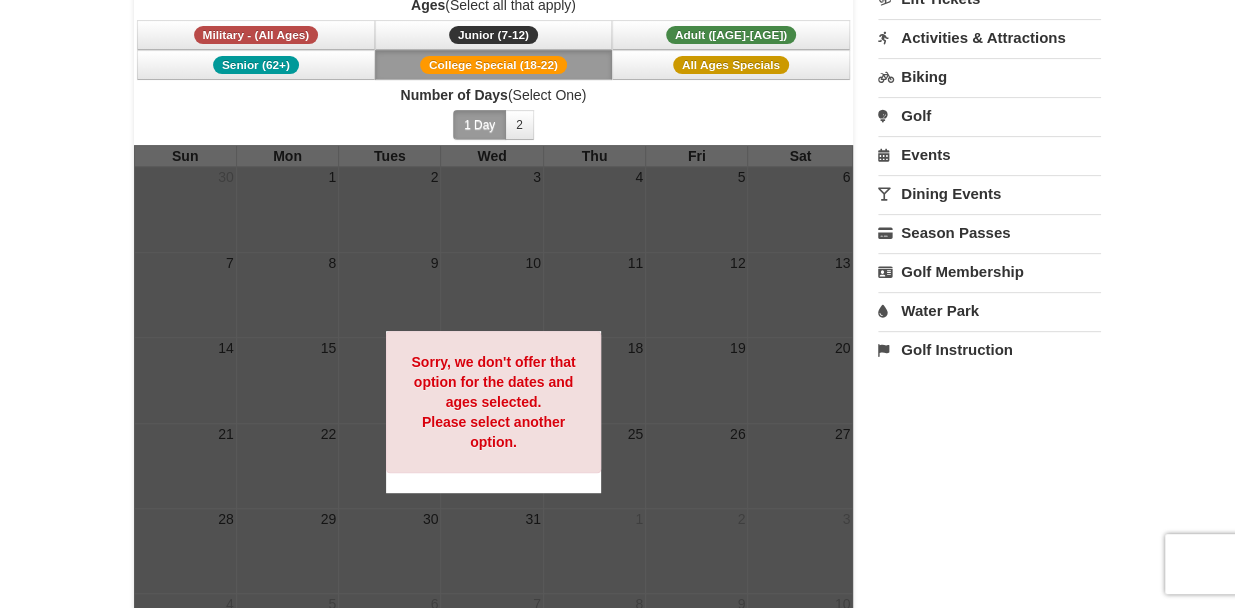 click on "College Special (18-22)" at bounding box center [493, 65] 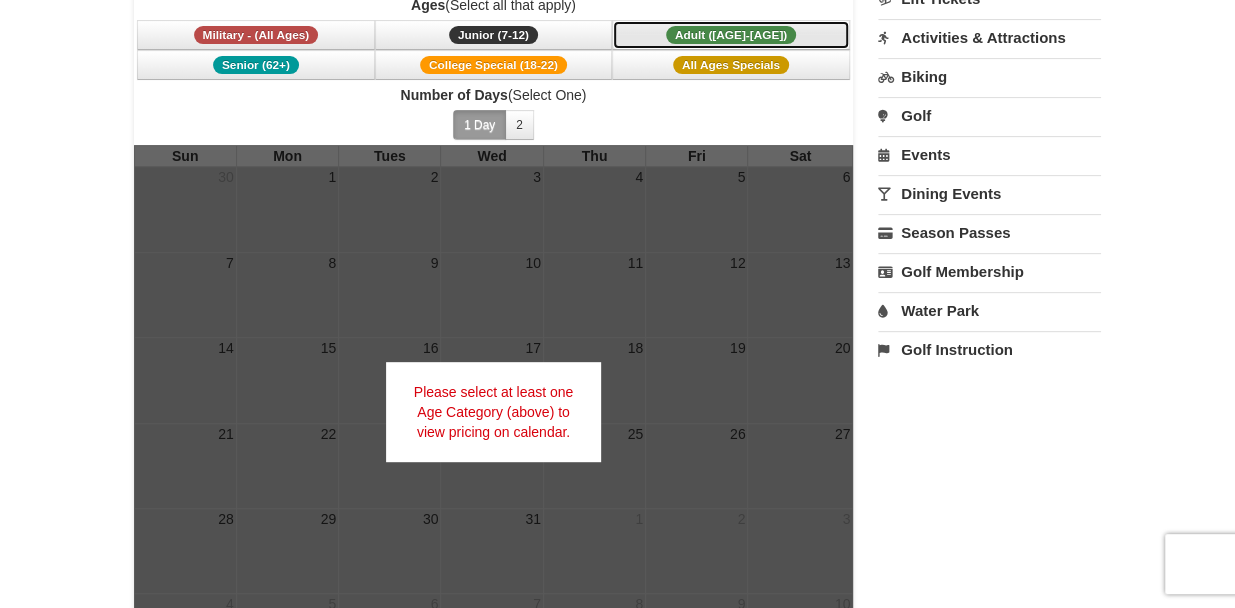 click on "[AGE_RANGE]" at bounding box center [731, 35] 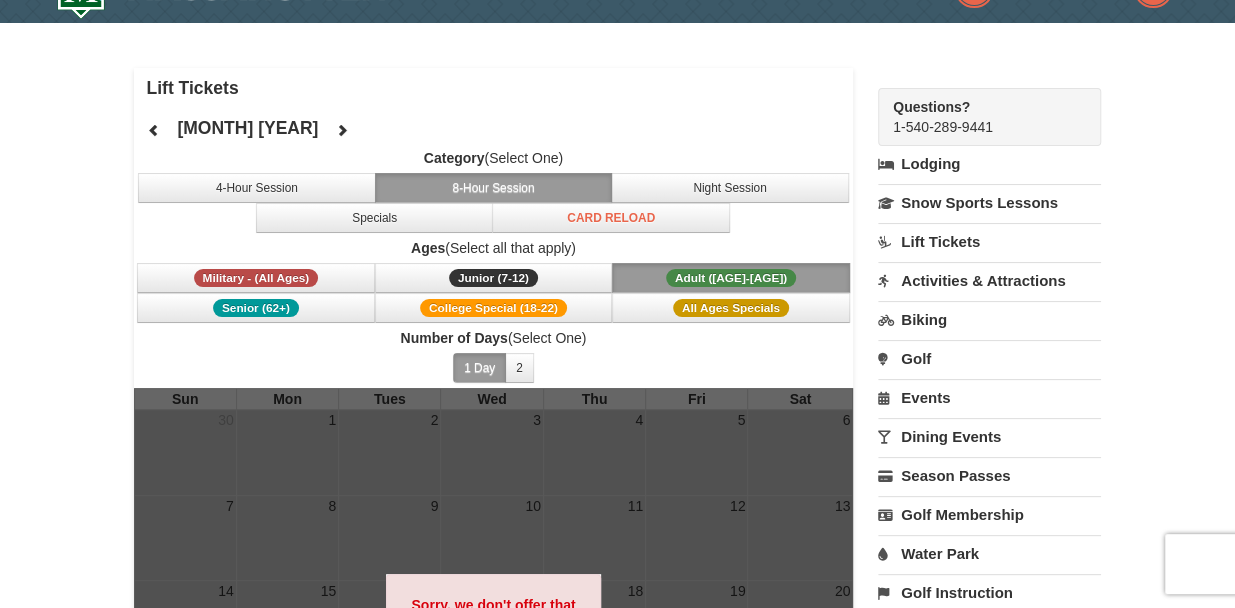 scroll, scrollTop: 48, scrollLeft: 0, axis: vertical 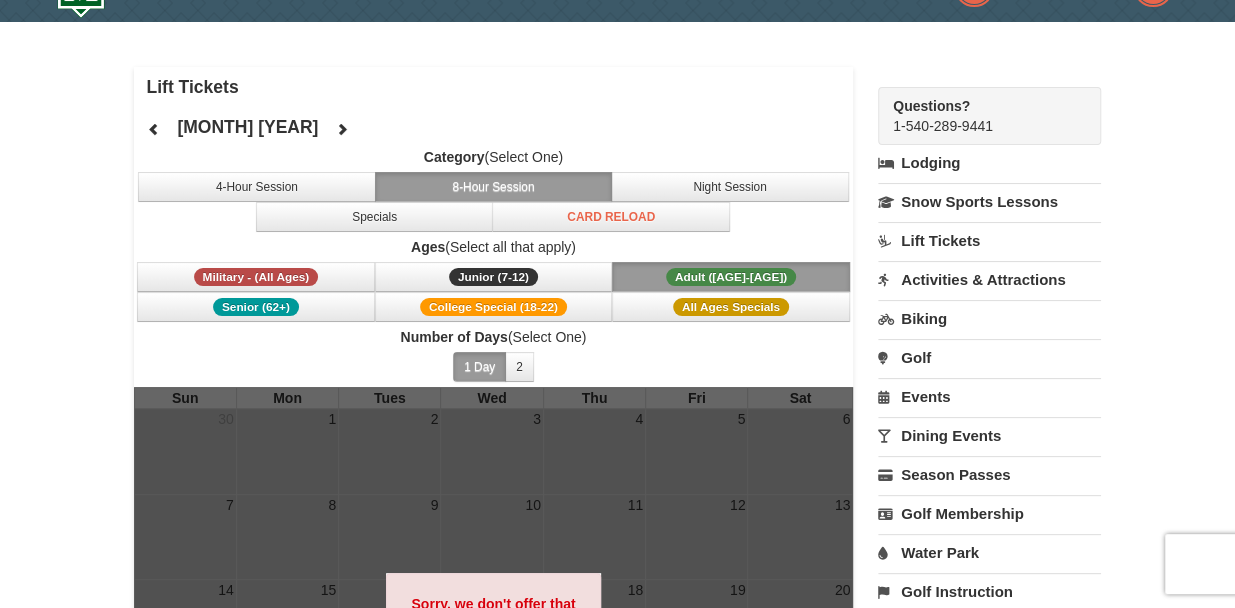 click on "Category (Select One)" at bounding box center [494, 157] 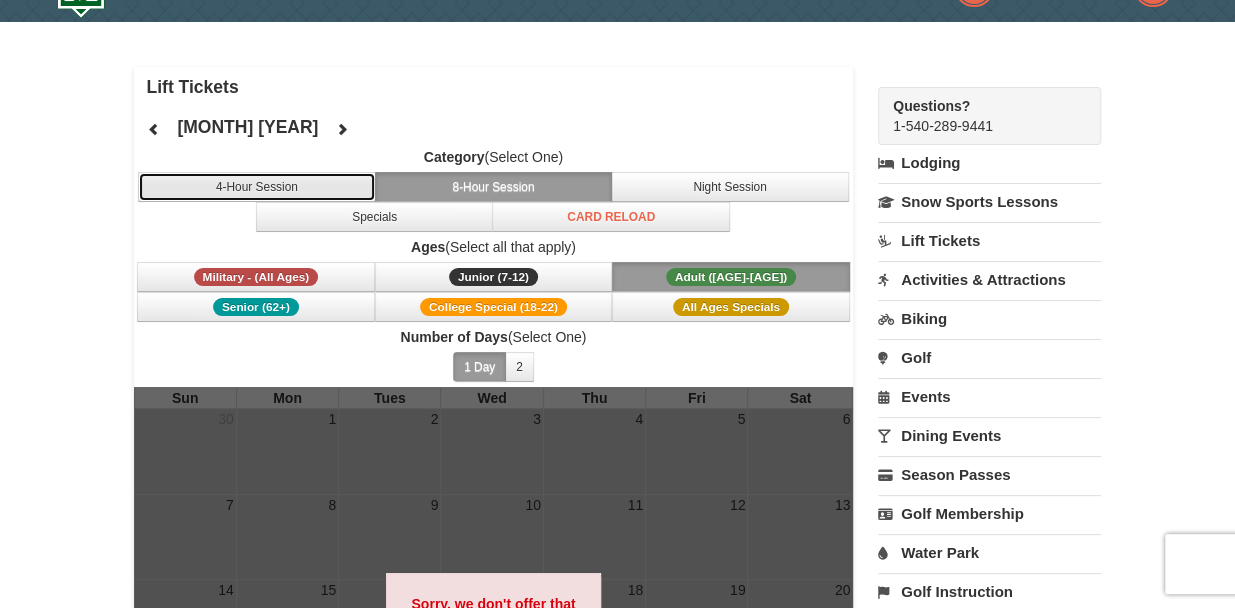 click on "4-Hour Session" at bounding box center (257, 187) 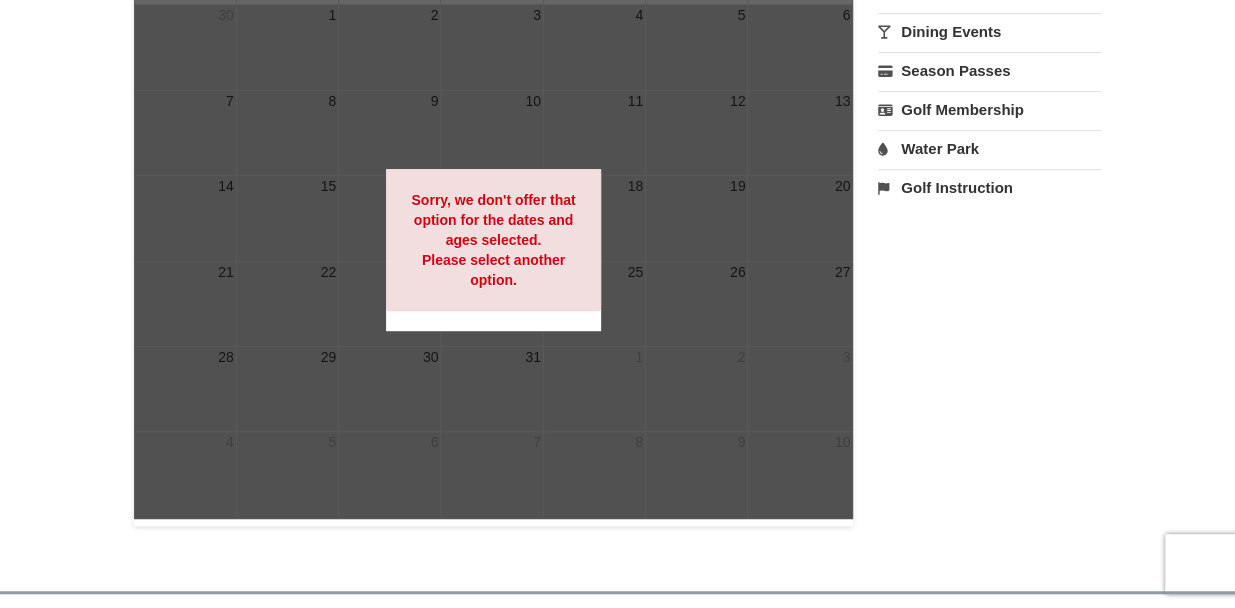 scroll, scrollTop: 456, scrollLeft: 0, axis: vertical 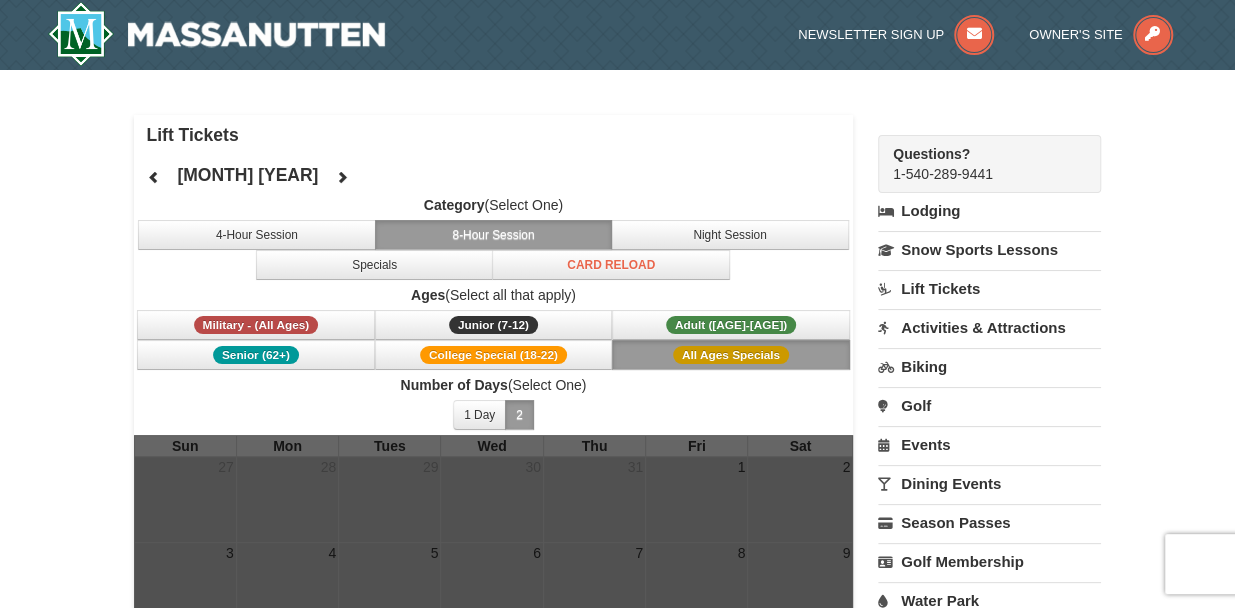 click on "All Ages Specials" at bounding box center [731, 355] 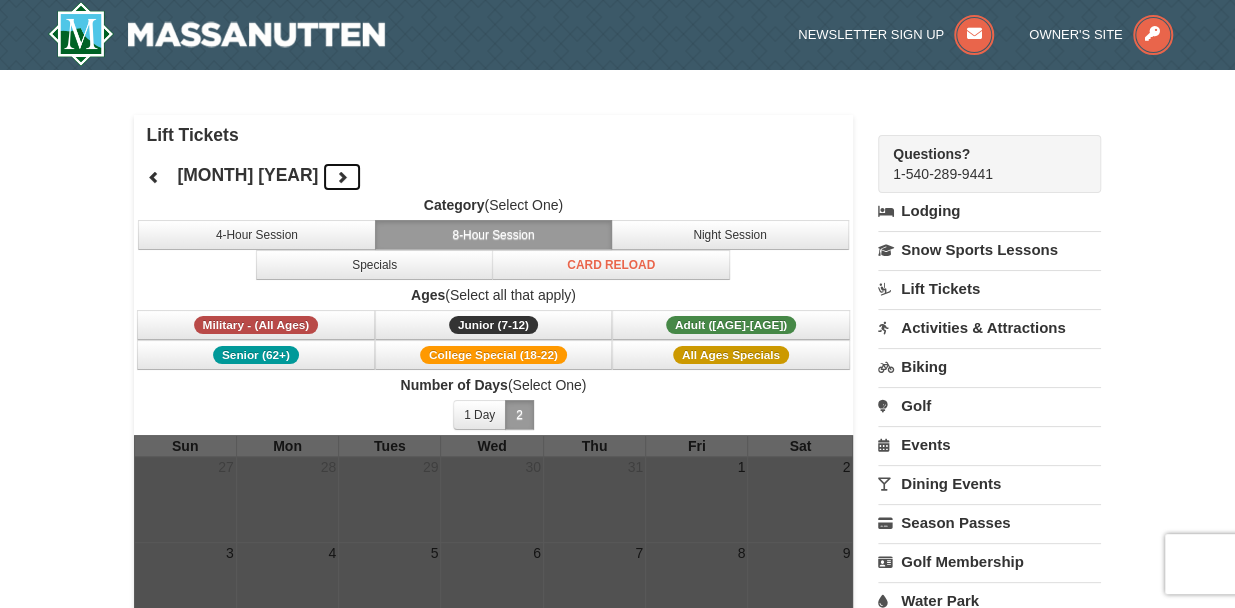 click at bounding box center [342, 177] 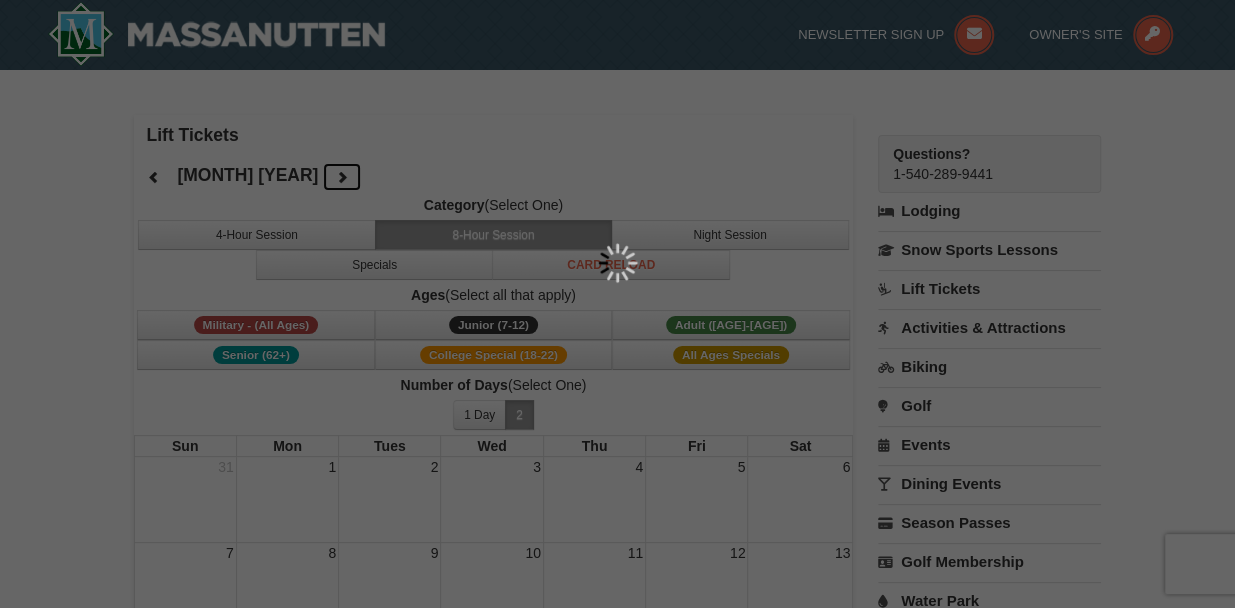 click at bounding box center [617, 304] 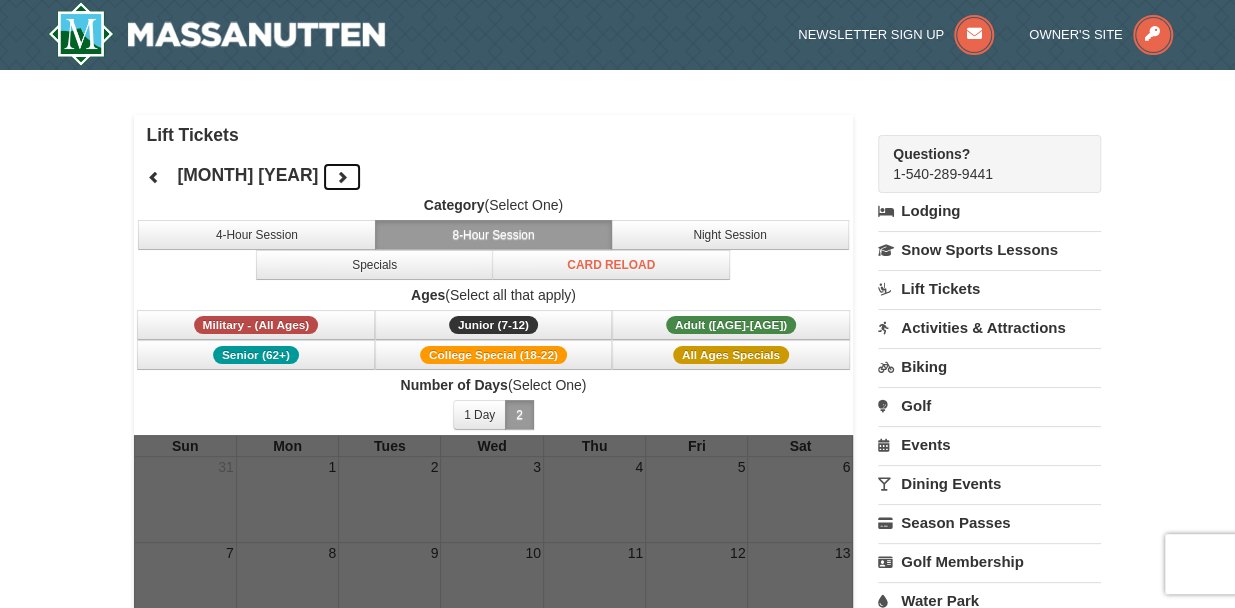 click at bounding box center (342, 177) 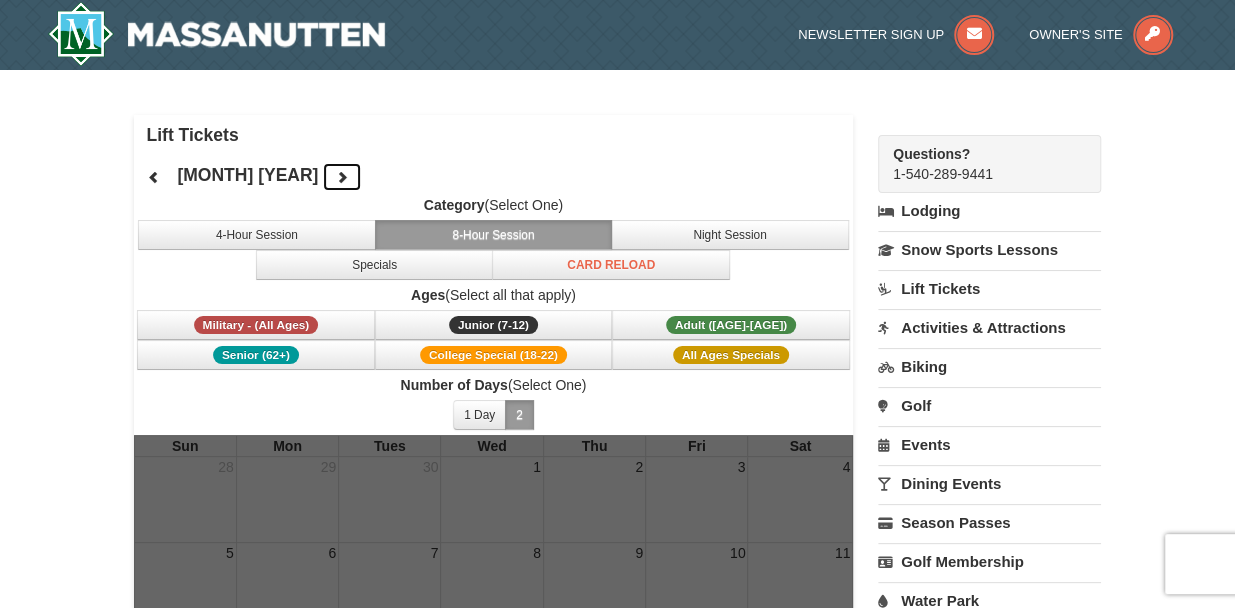 click at bounding box center (342, 177) 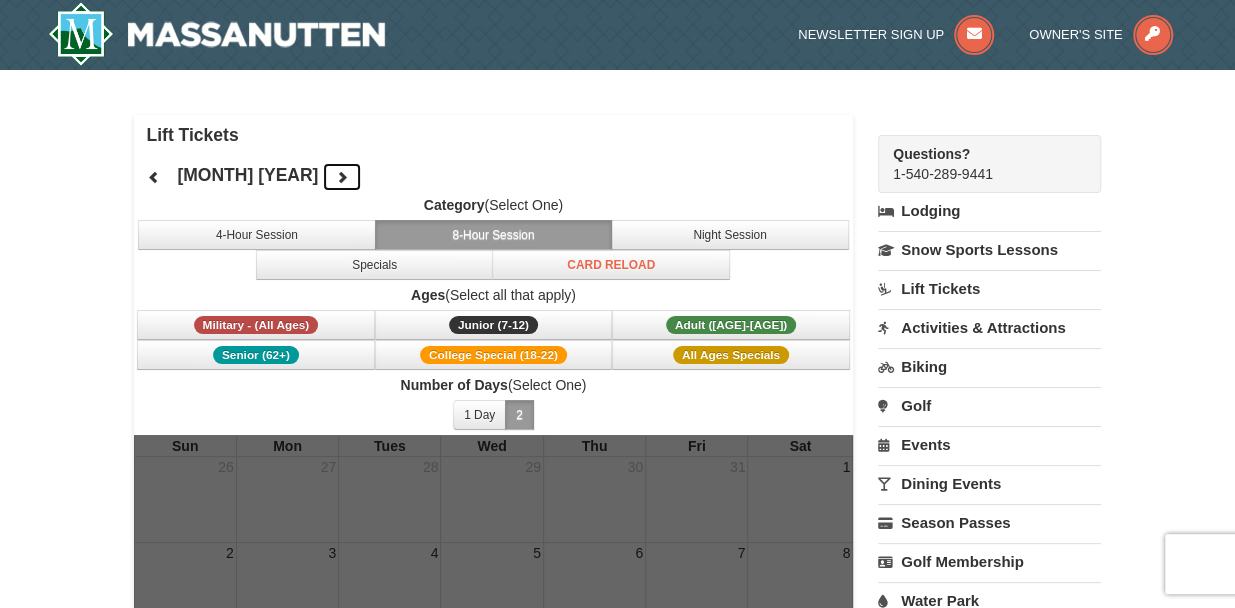 click at bounding box center [342, 177] 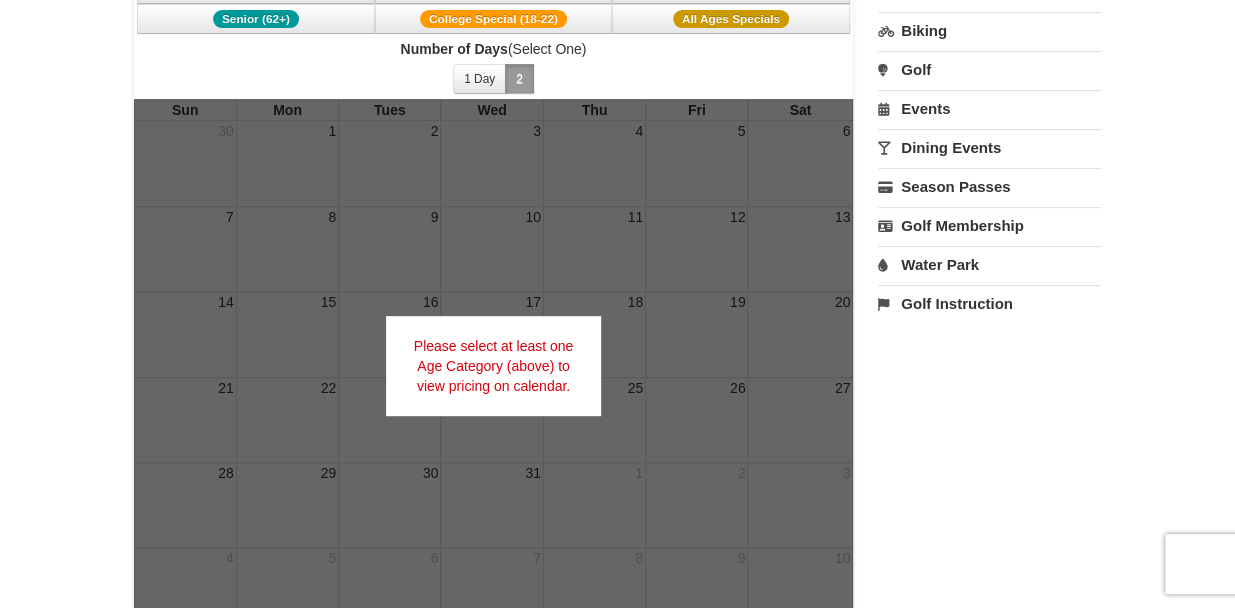 scroll, scrollTop: 232, scrollLeft: 0, axis: vertical 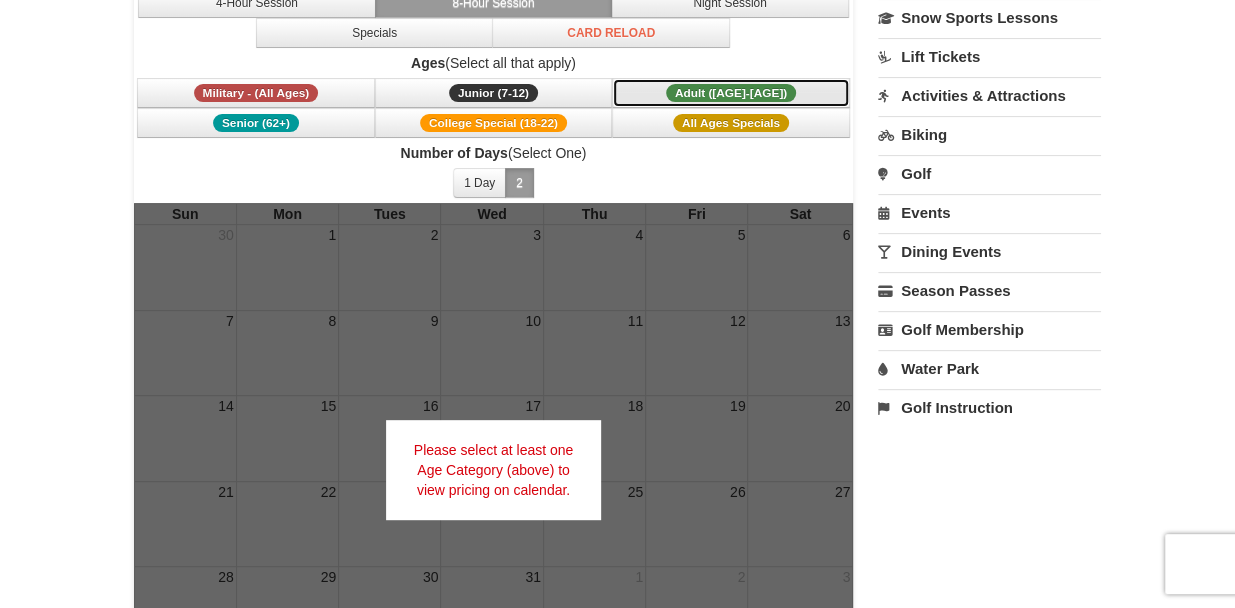 click on "Adult ([AGE]-[AGE])
([AGE] - [AGE])" at bounding box center (731, 93) 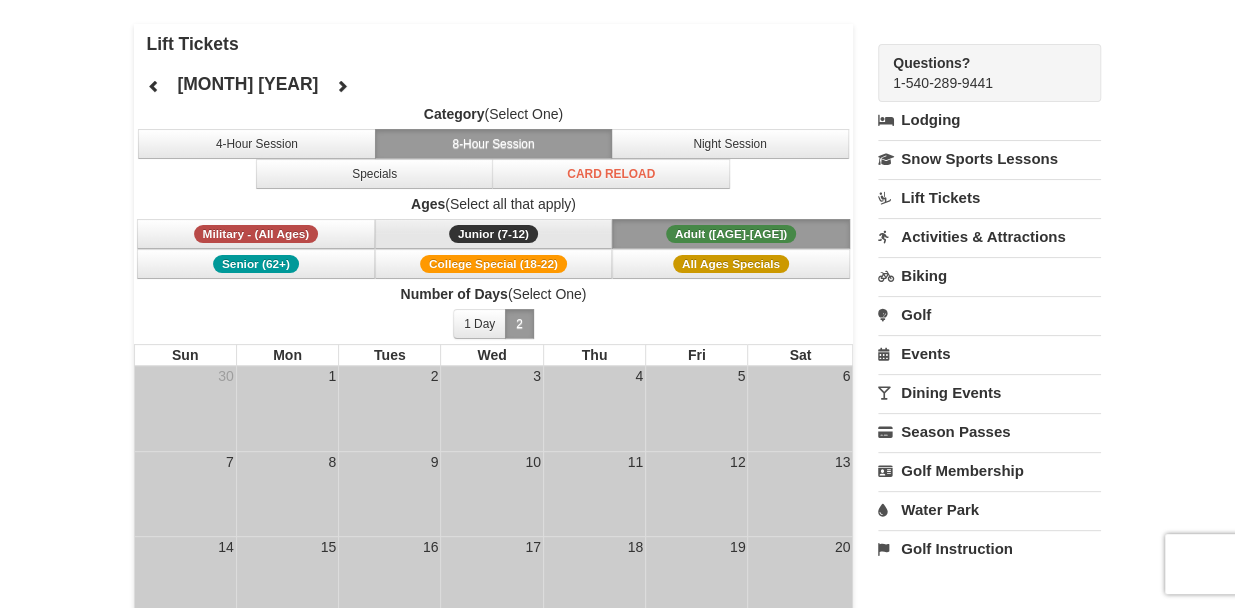 scroll, scrollTop: 87, scrollLeft: 0, axis: vertical 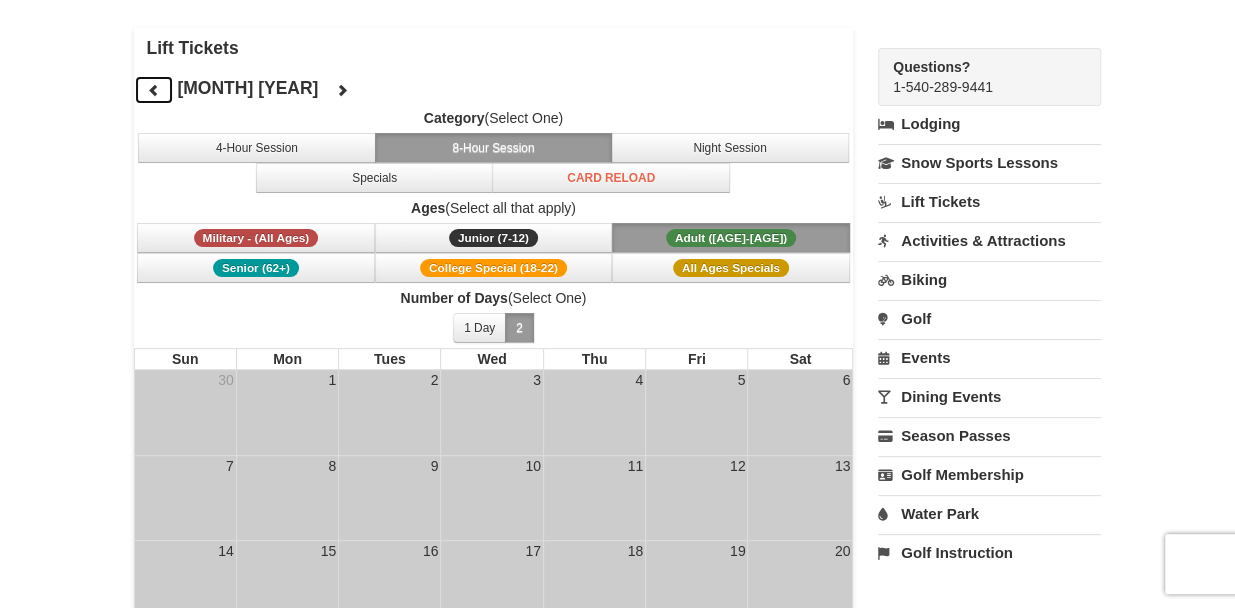 click at bounding box center [154, 90] 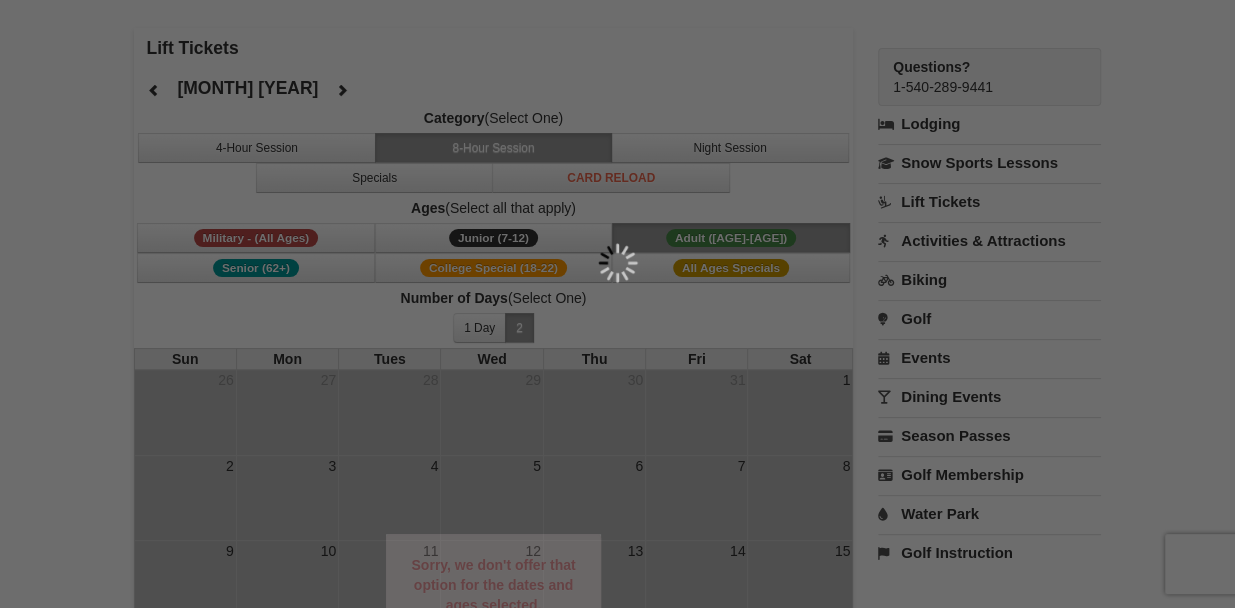 click at bounding box center (617, 304) 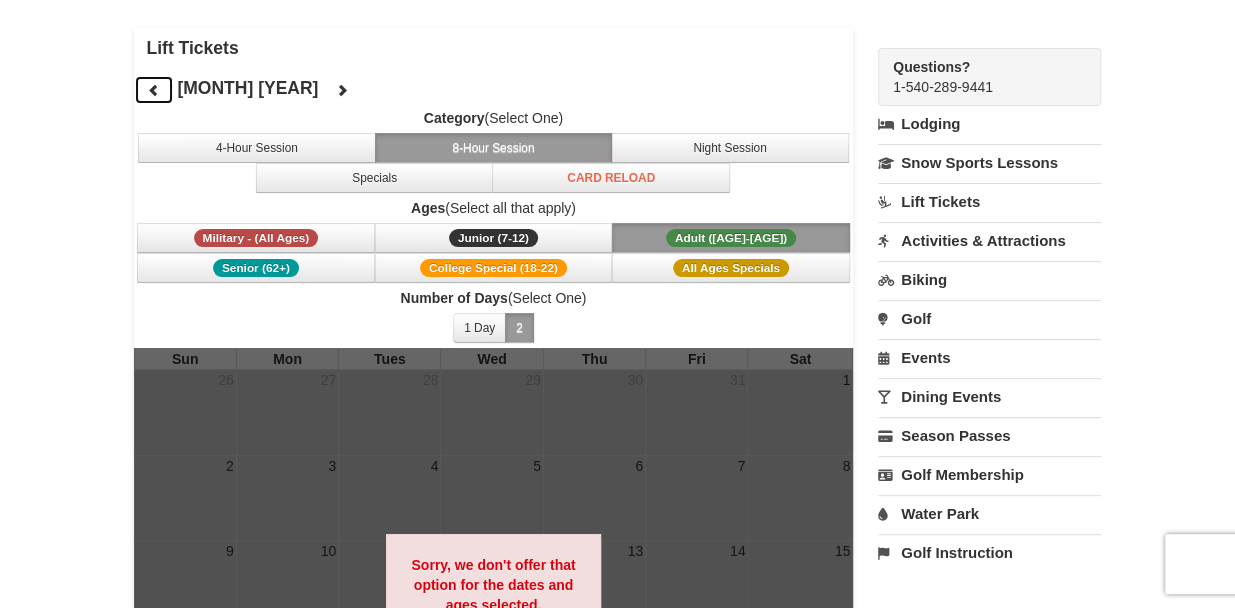click at bounding box center [154, 90] 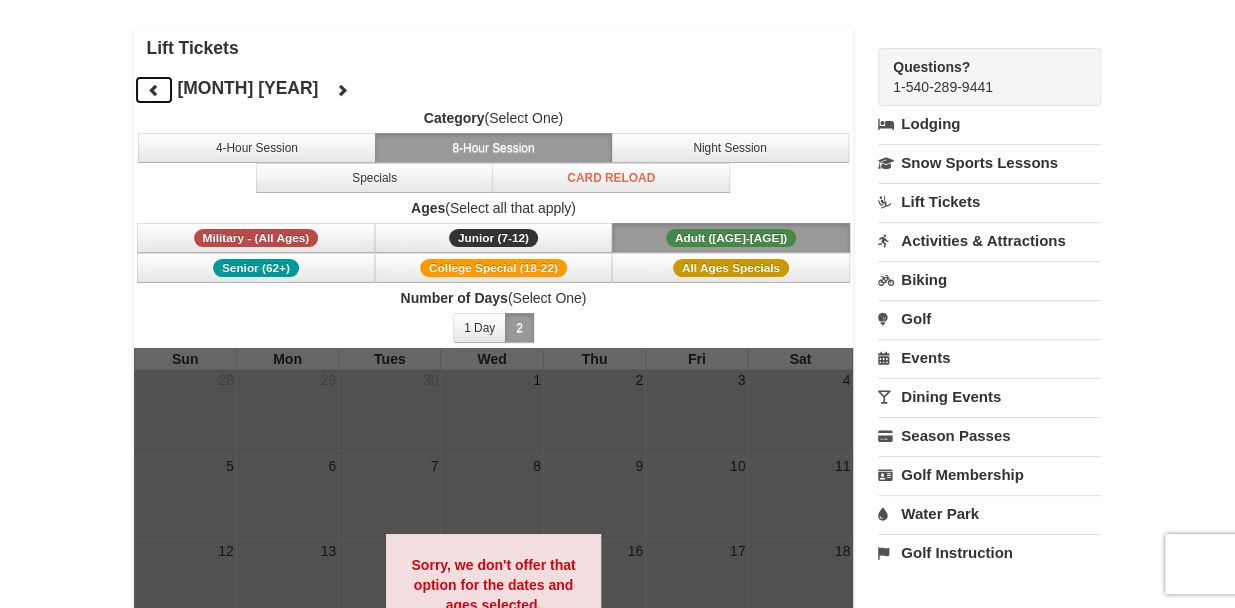 click at bounding box center (154, 90) 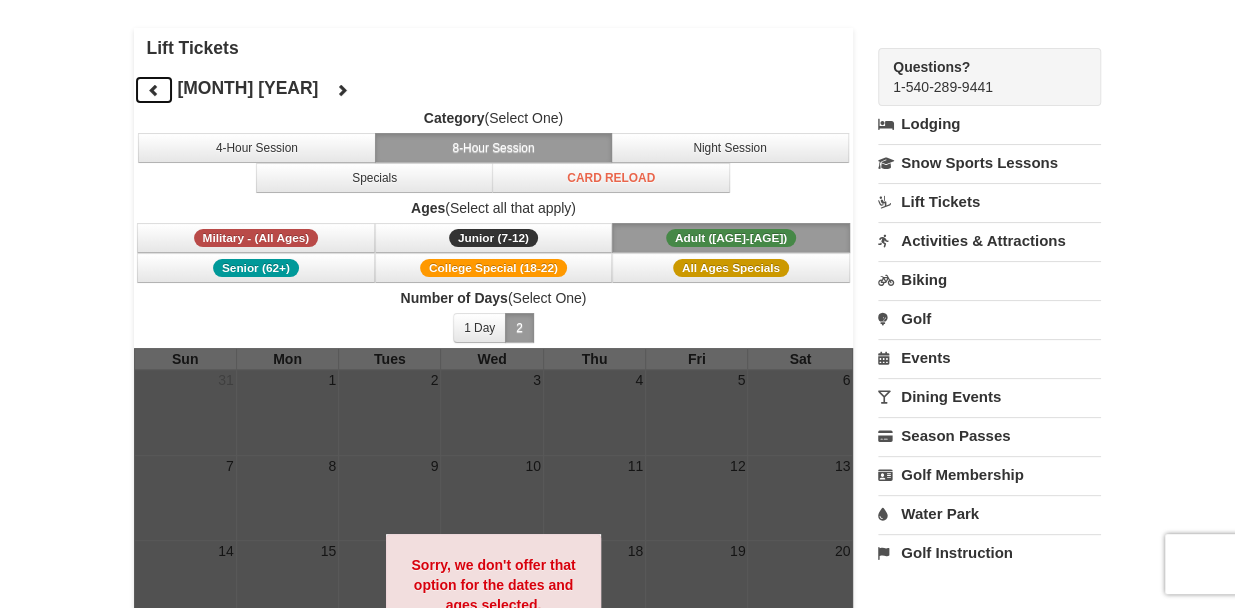 click at bounding box center [154, 90] 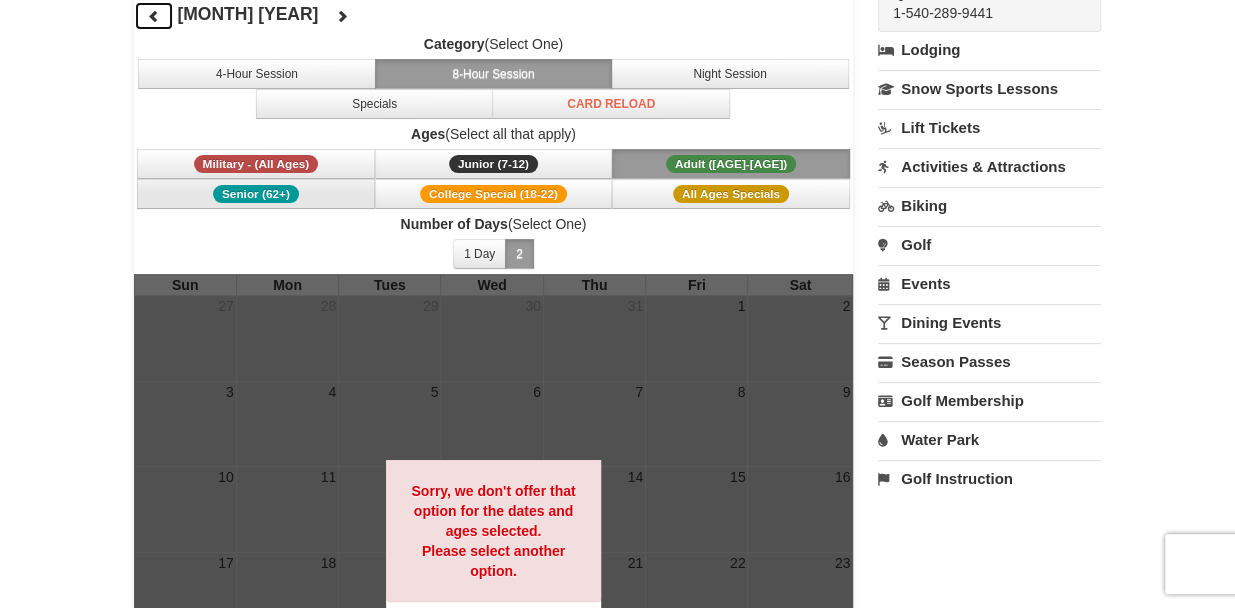 scroll, scrollTop: 159, scrollLeft: 0, axis: vertical 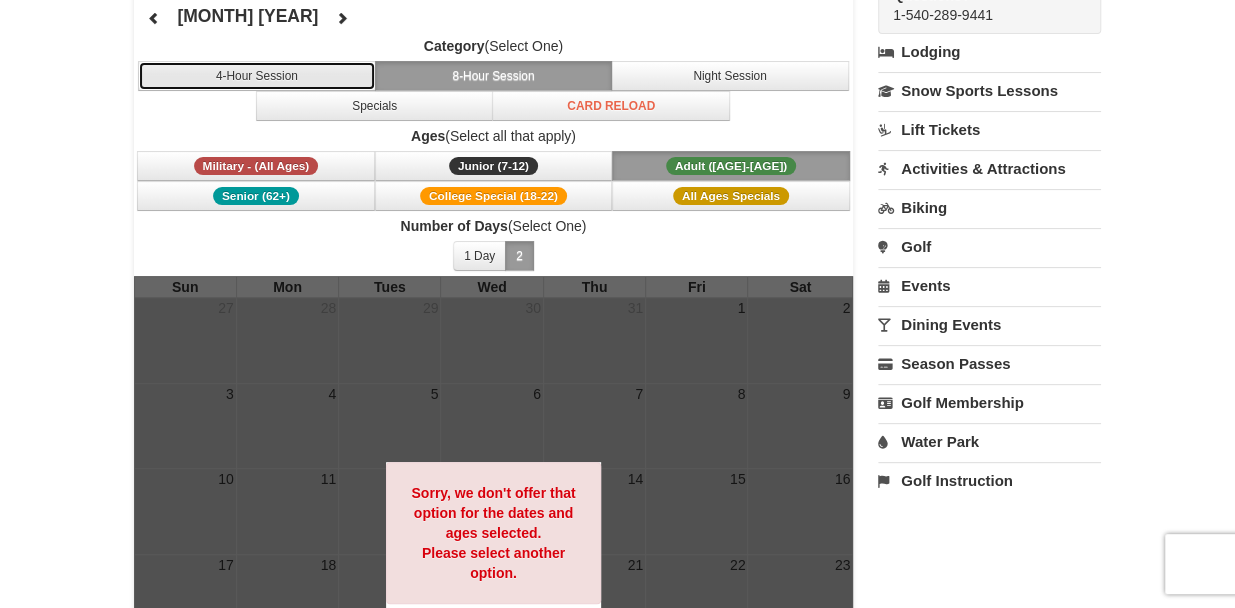 click on "4-Hour Session" at bounding box center (257, 76) 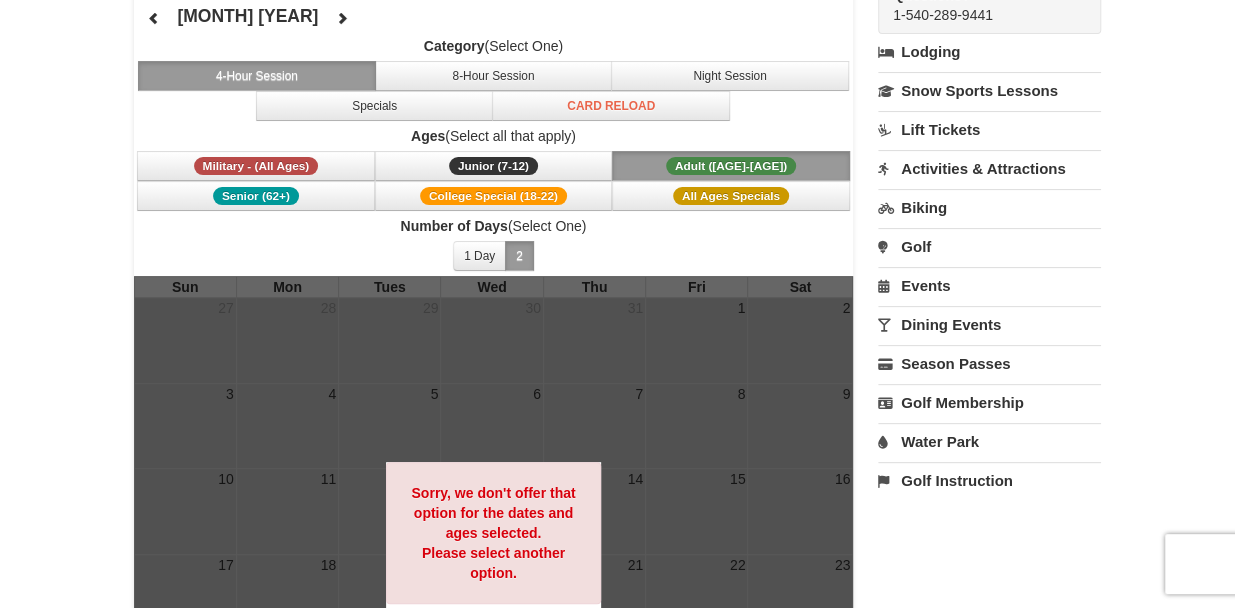 click on "Adult ([AGE]-[AGE])
([AGE] - [AGE])" at bounding box center [731, 166] 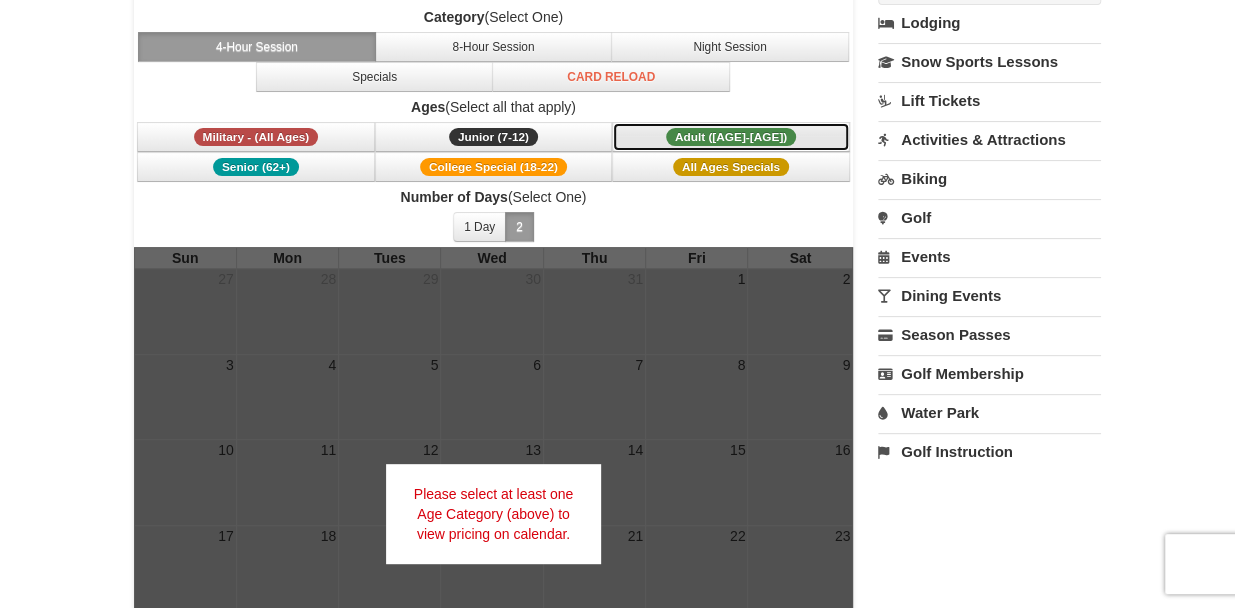 scroll, scrollTop: 154, scrollLeft: 0, axis: vertical 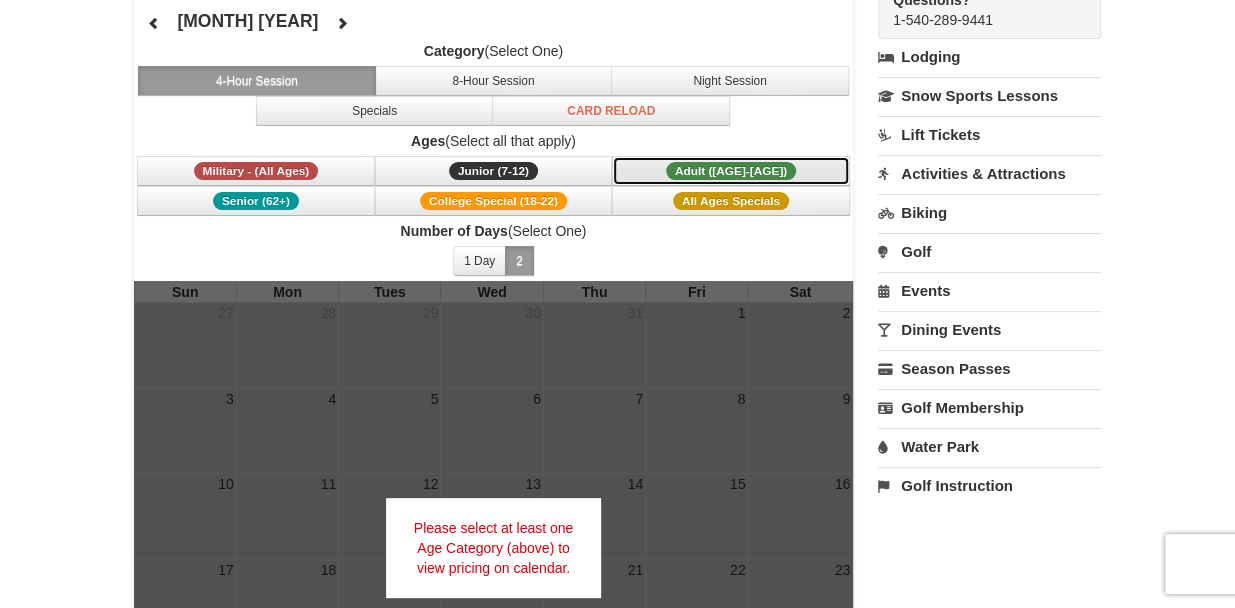 click on "Adult ([AGE]-[AGE])
([AGE] - [AGE])" at bounding box center (731, 171) 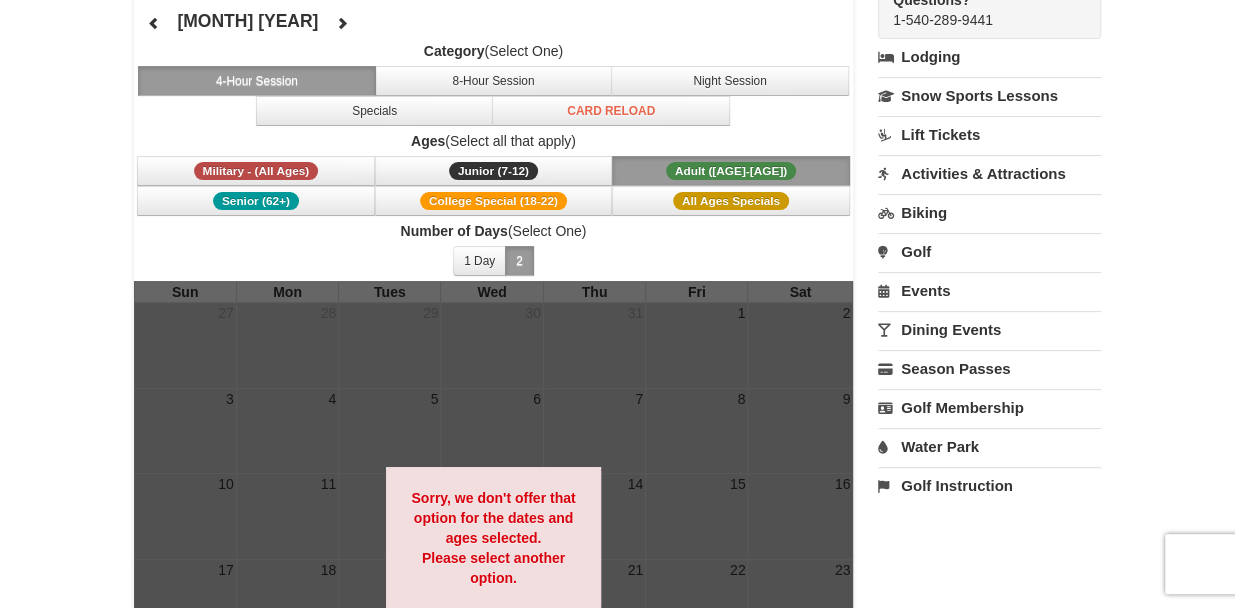 scroll, scrollTop: 118, scrollLeft: 0, axis: vertical 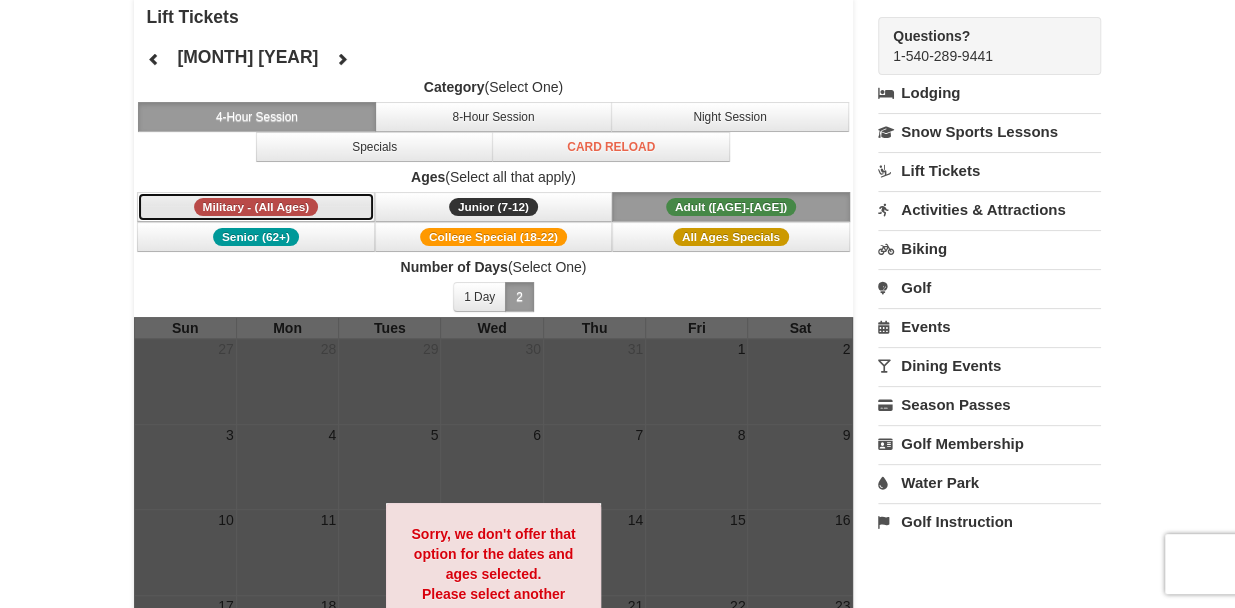 click on "Military - (All Ages)" at bounding box center [256, 207] 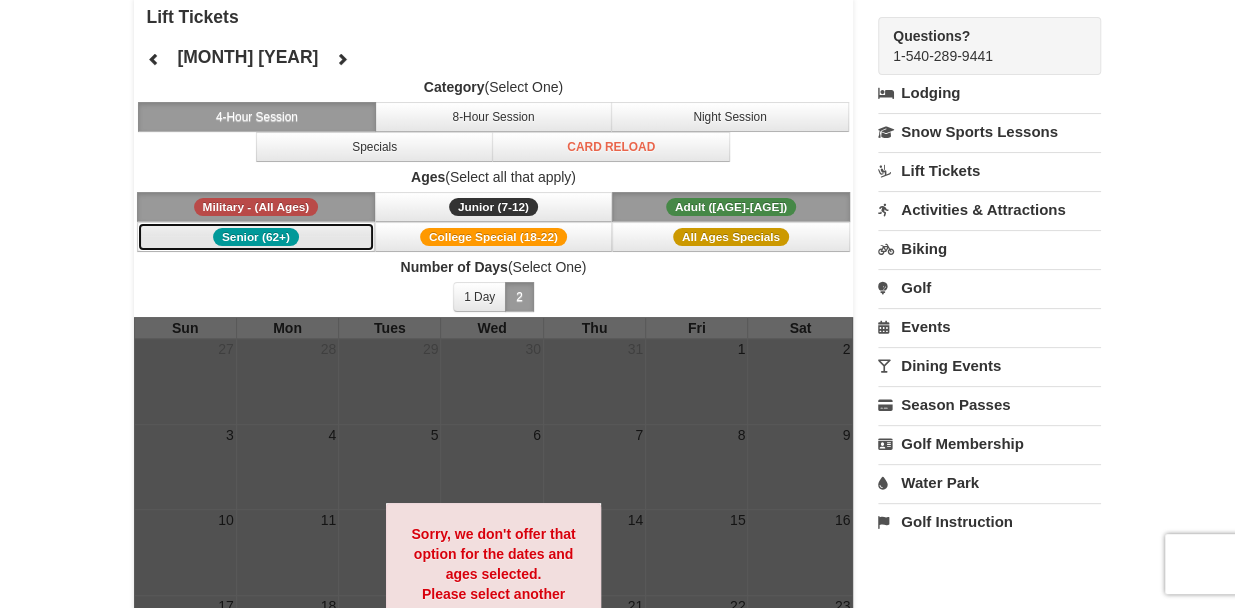 click on "Senior (62+)" at bounding box center (256, 237) 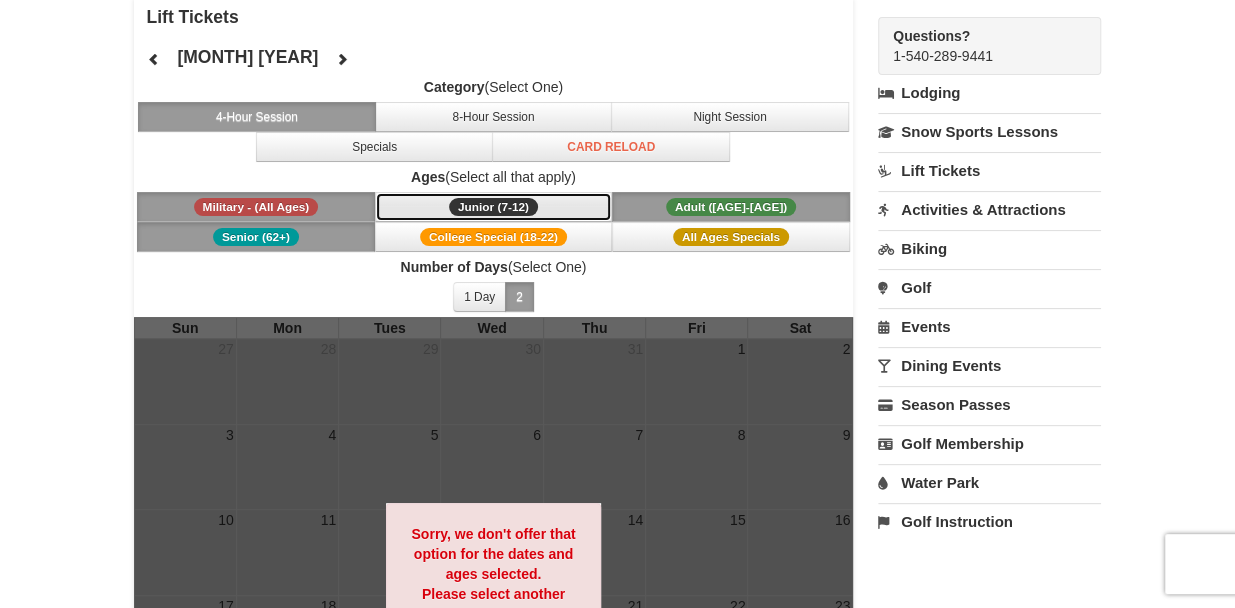 click on "Junior ([AGE]-[AGE])
([AGE] - [AGE])" at bounding box center (494, 207) 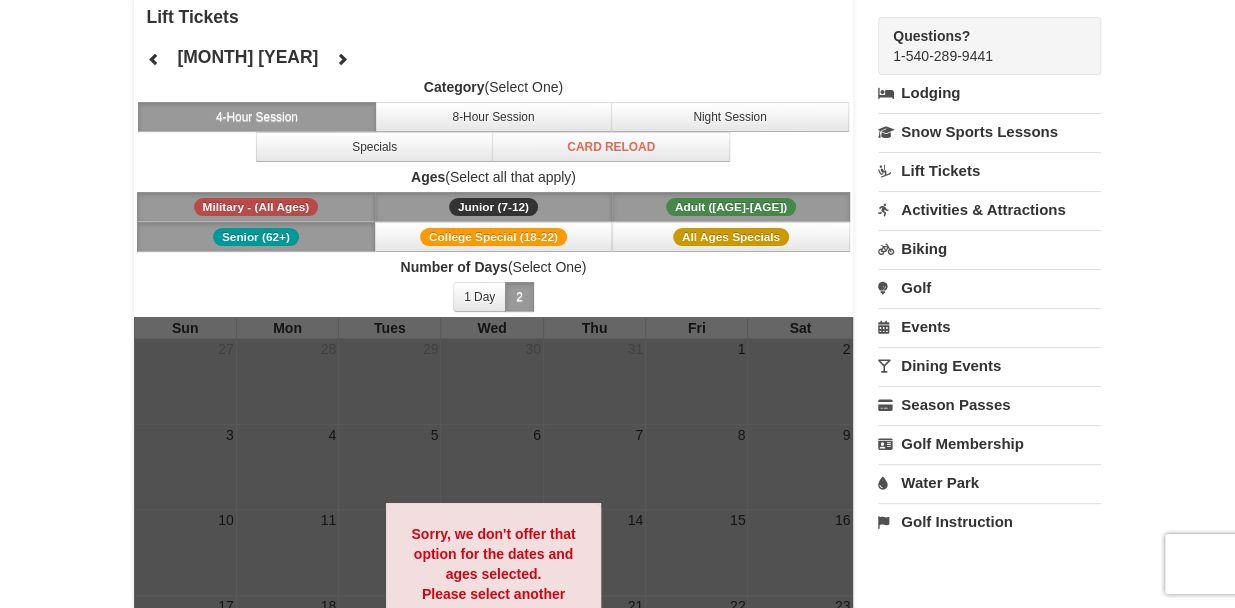 click on "Junior ([AGE]-[AGE])
([AGE] - [AGE])" at bounding box center (494, 207) 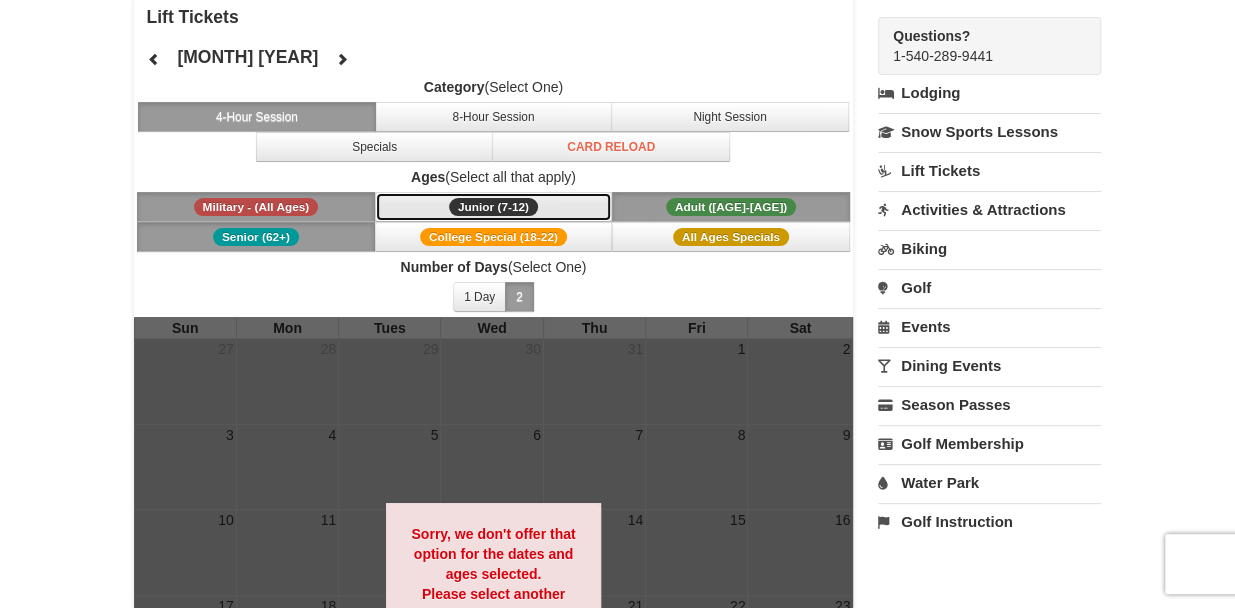 click on "Junior ([AGE]-[AGE])
([AGE] - [AGE])" at bounding box center (494, 207) 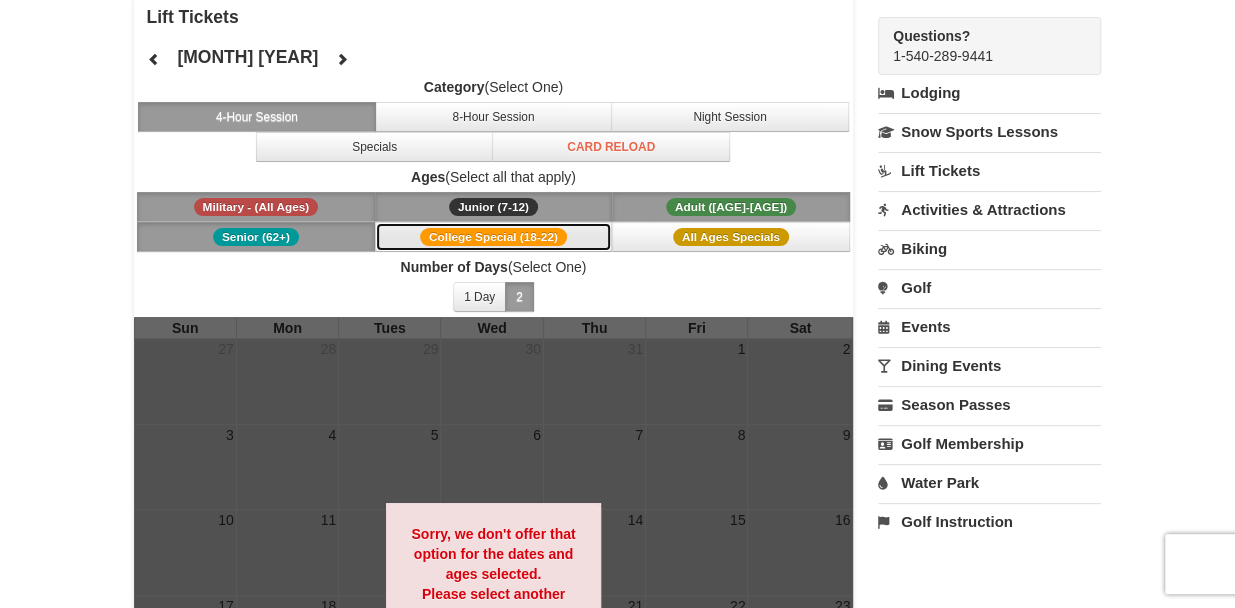 click on "College Special (18-22)" at bounding box center (493, 237) 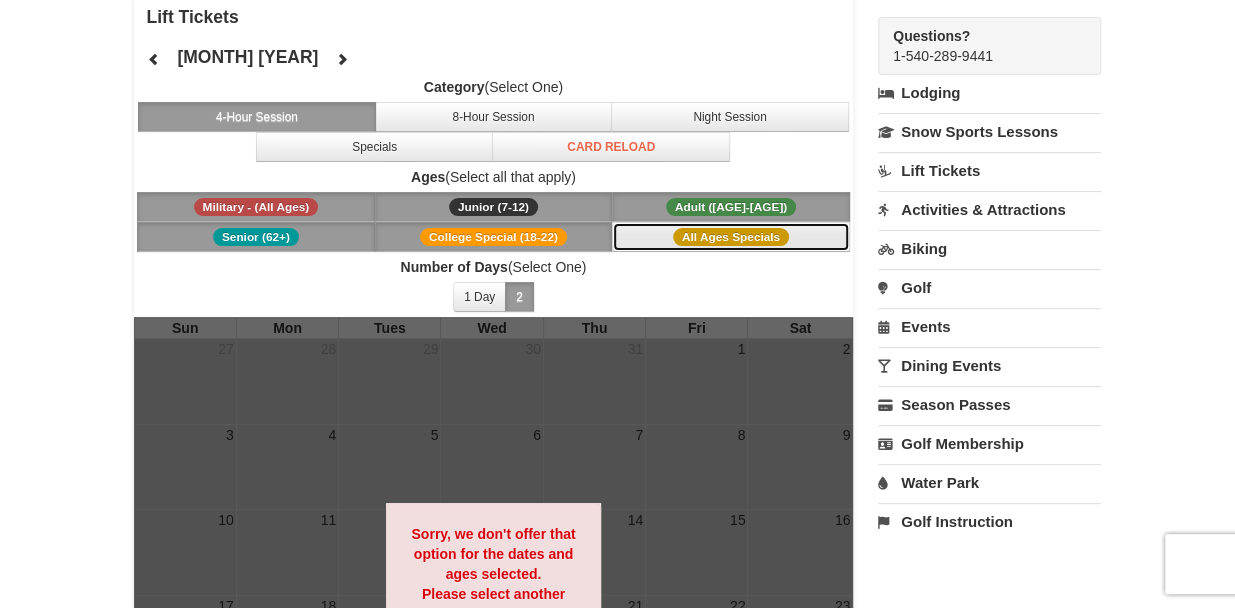 click on "All Ages Specials" at bounding box center [731, 237] 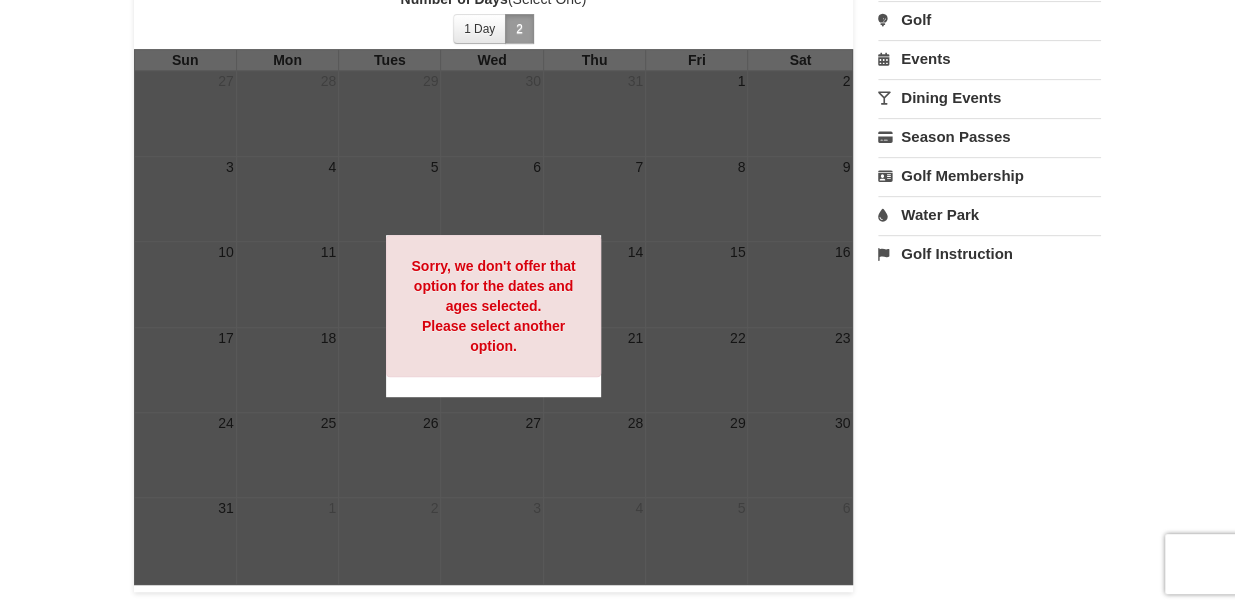 scroll, scrollTop: 387, scrollLeft: 0, axis: vertical 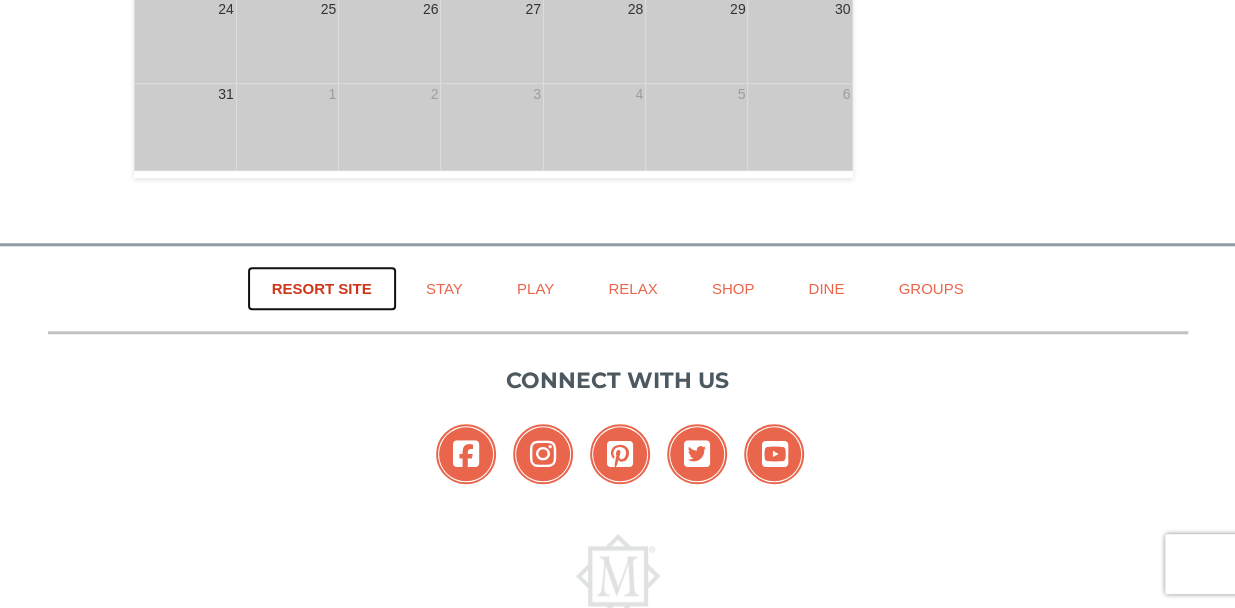 click on "Resort Site" at bounding box center (322, 288) 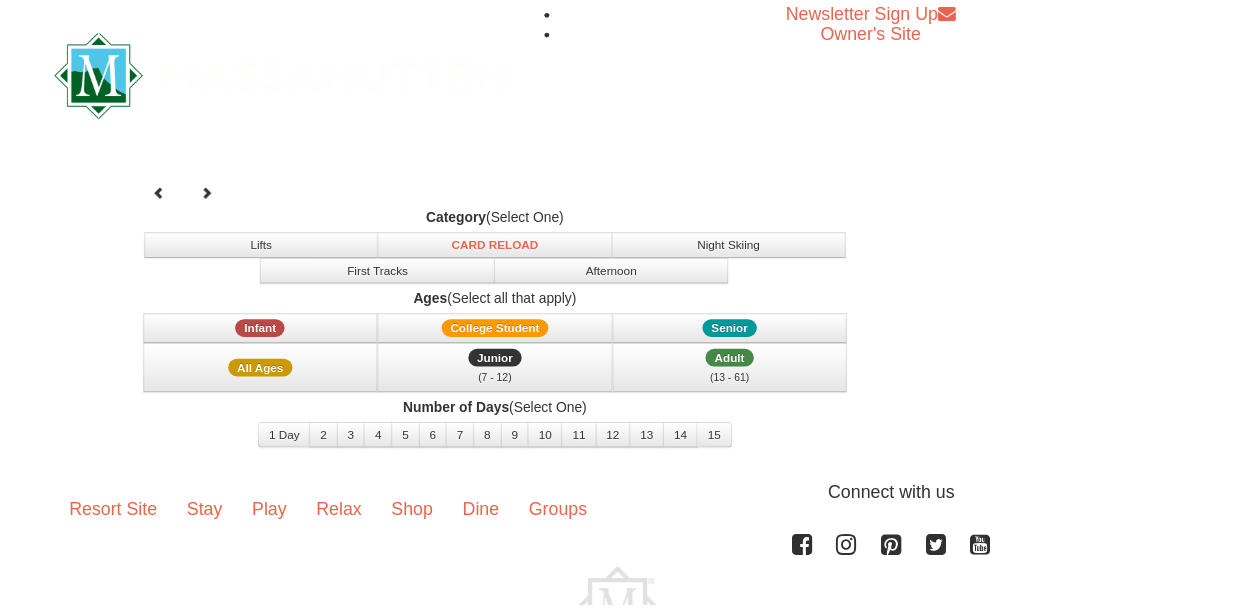 scroll, scrollTop: 0, scrollLeft: 0, axis: both 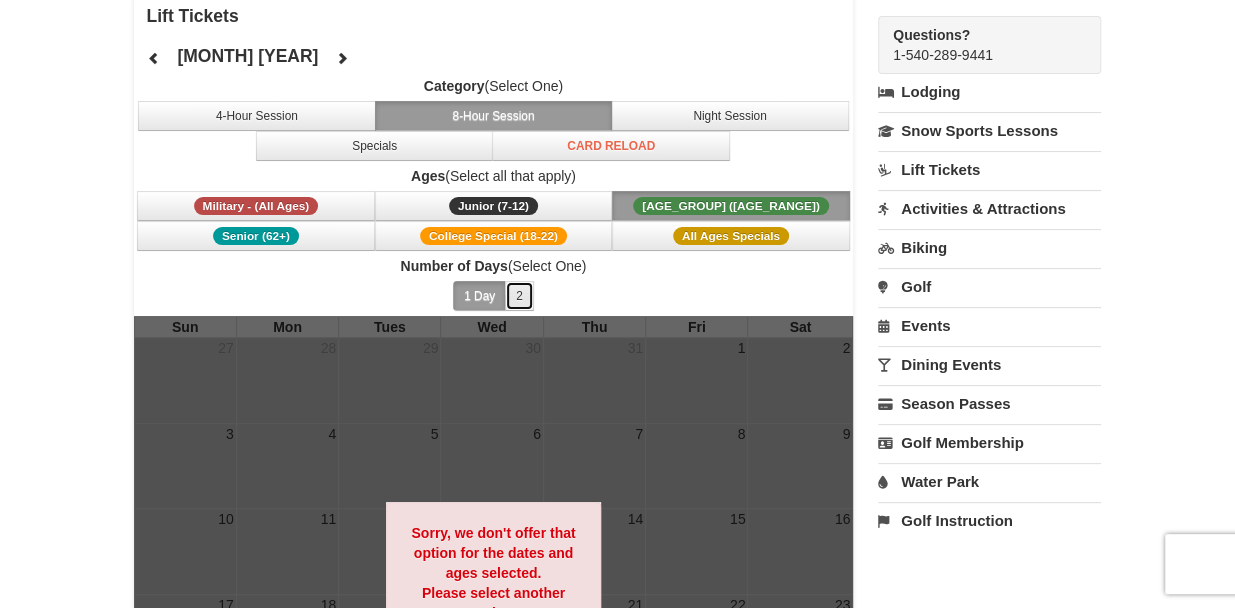 click on "2" at bounding box center [519, 296] 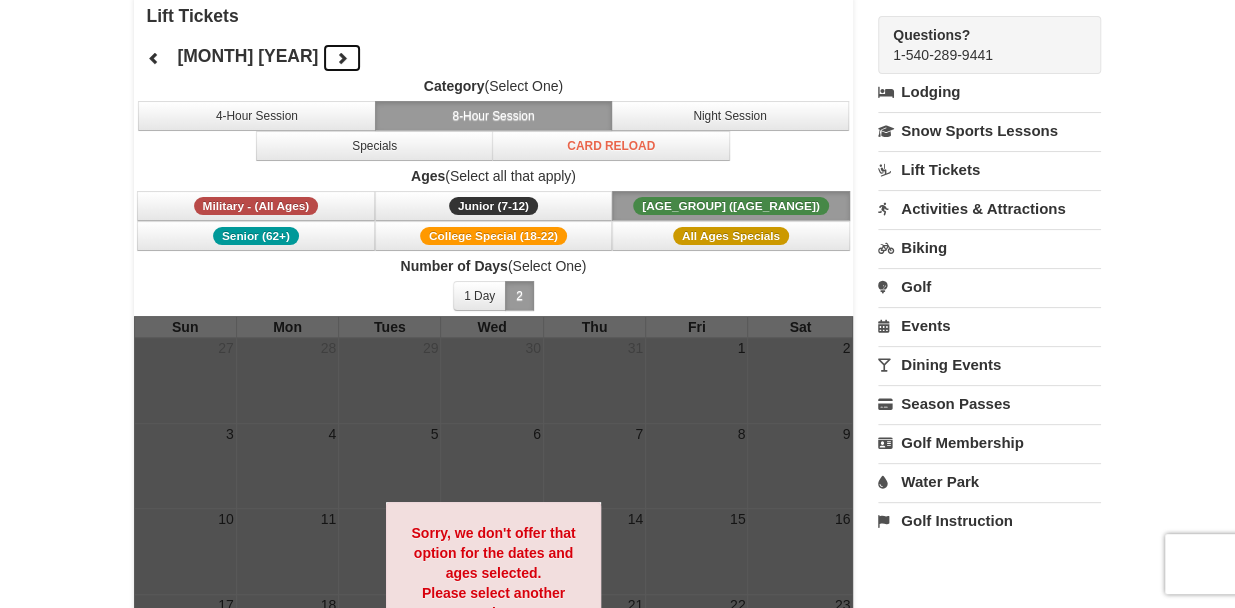 click at bounding box center (342, 58) 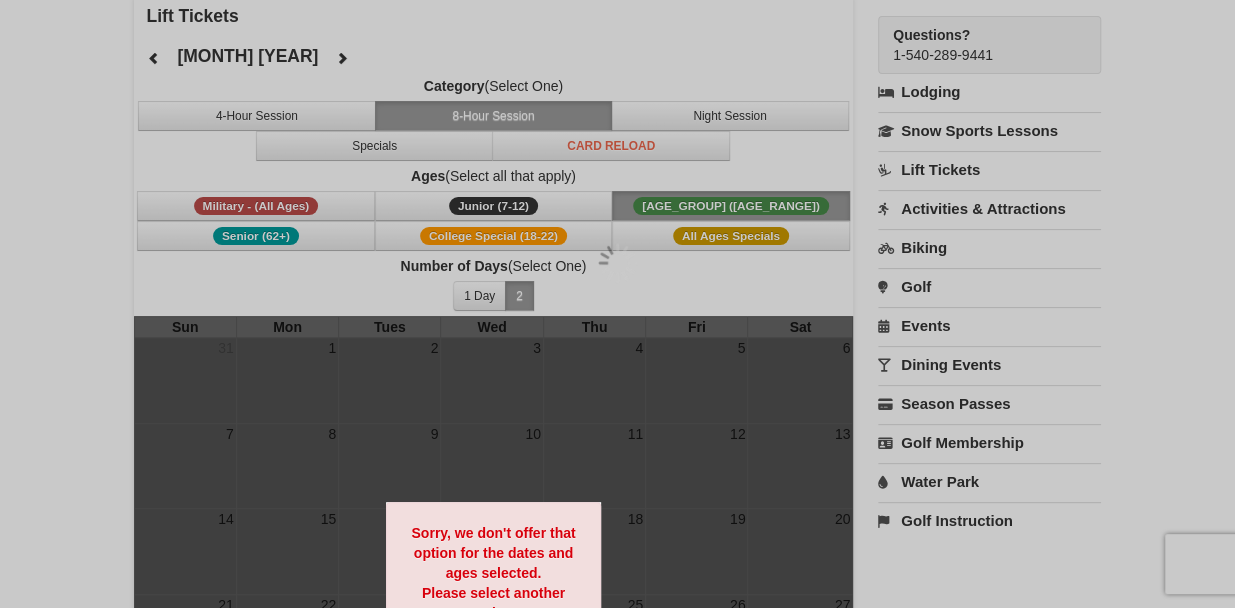 click at bounding box center [617, 304] 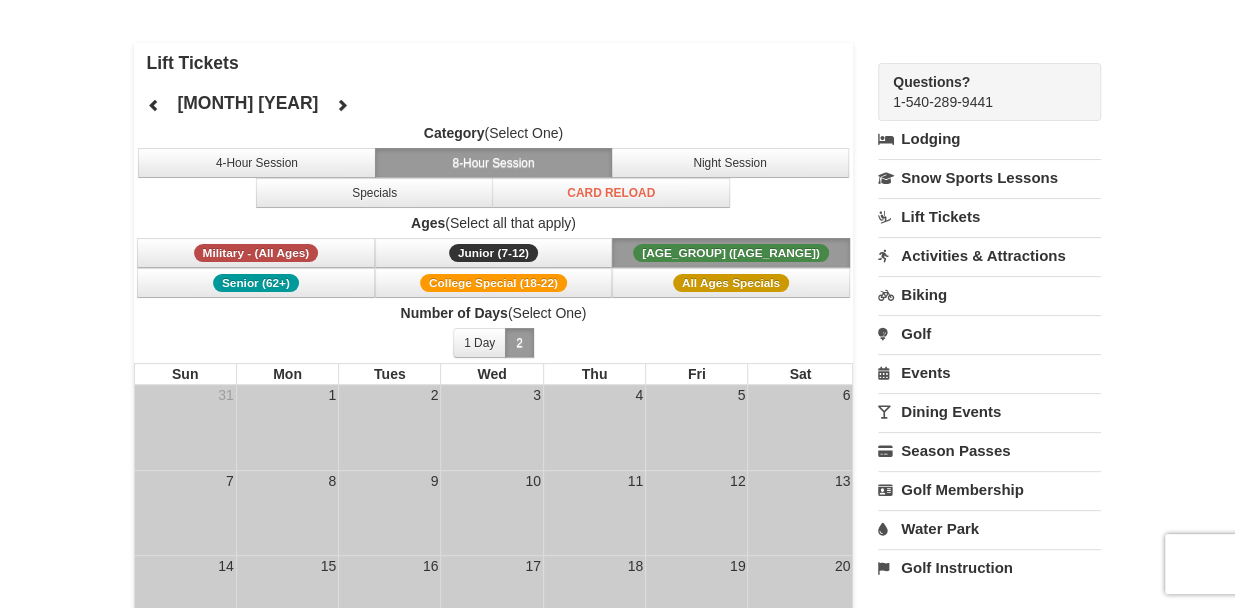scroll, scrollTop: 60, scrollLeft: 0, axis: vertical 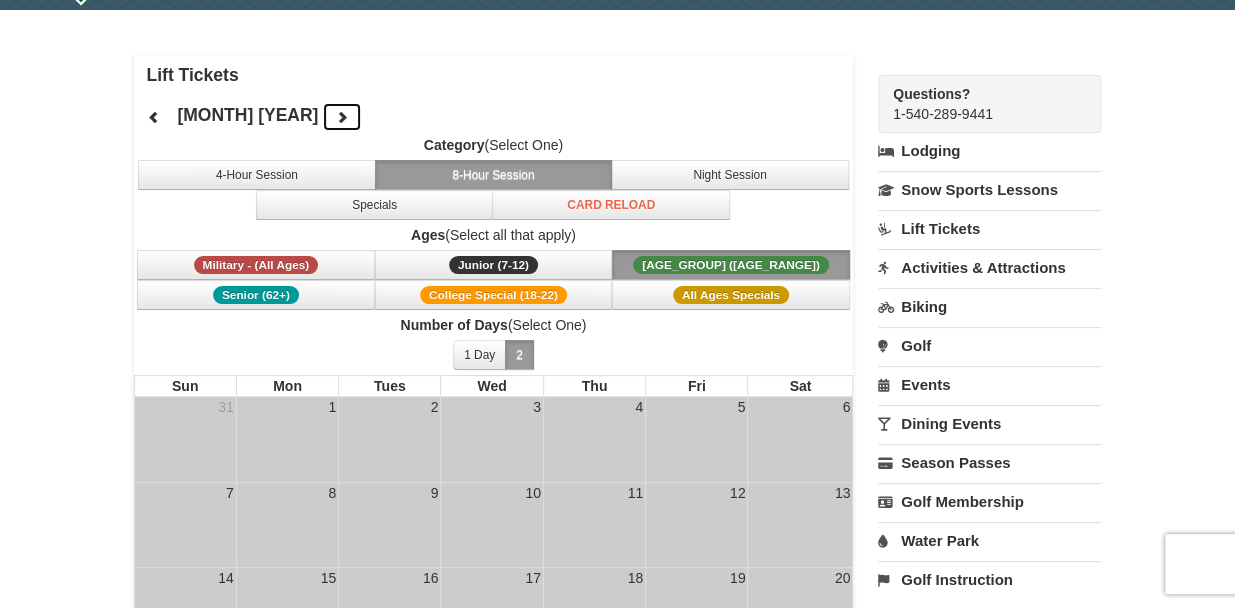 click at bounding box center [342, 117] 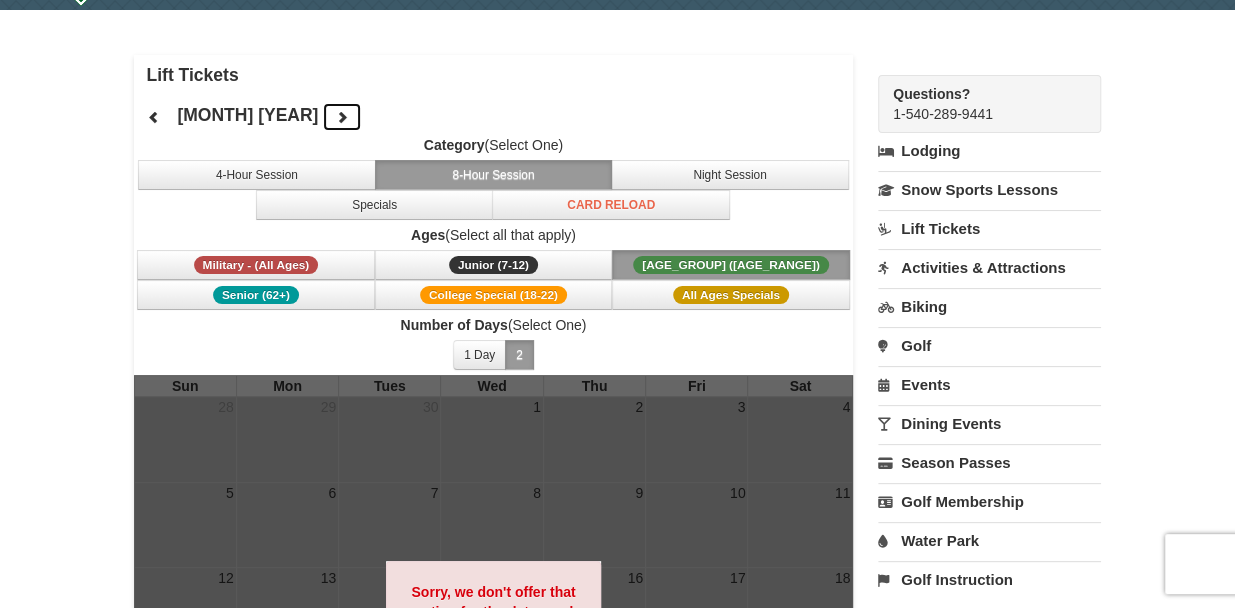 click at bounding box center [342, 117] 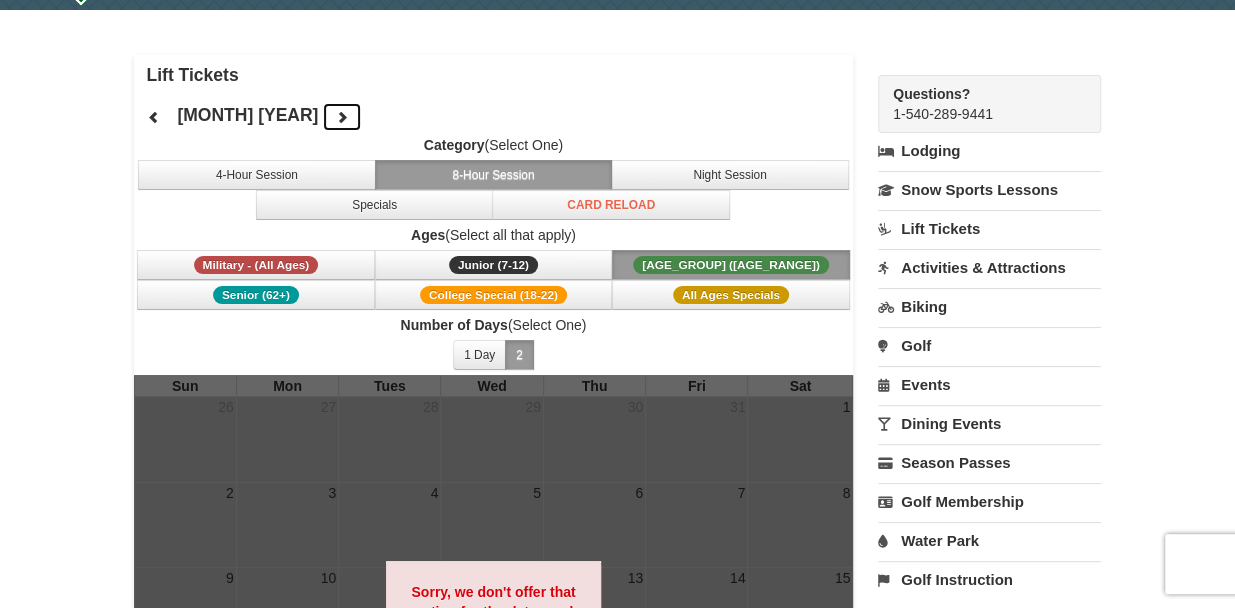 click at bounding box center [342, 117] 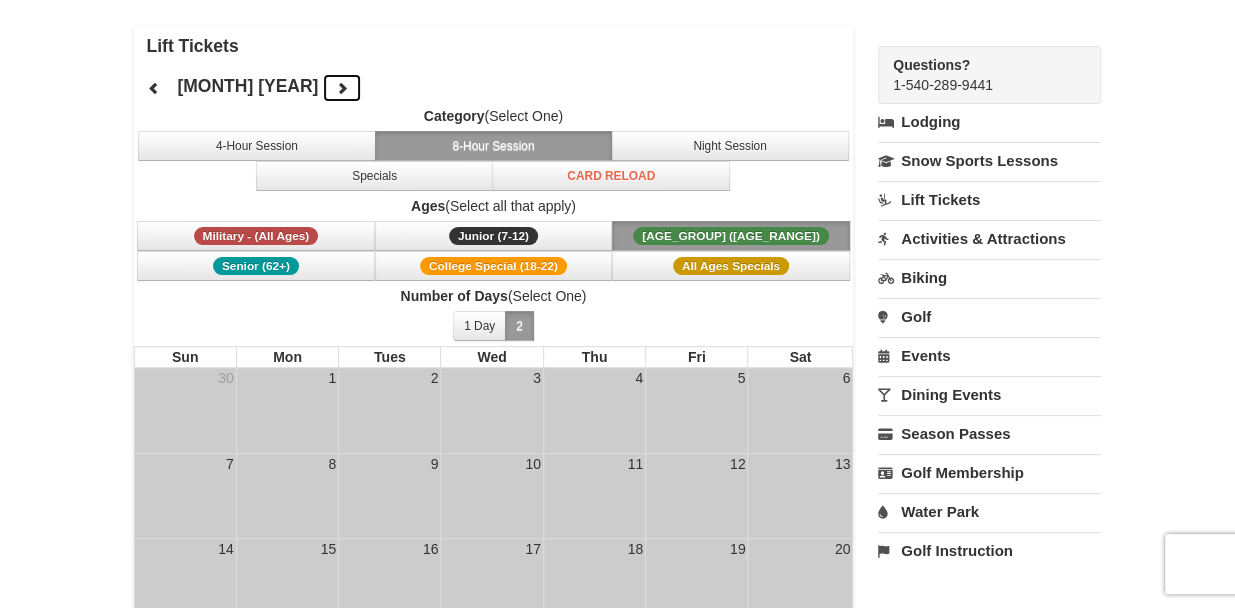 scroll, scrollTop: 84, scrollLeft: 0, axis: vertical 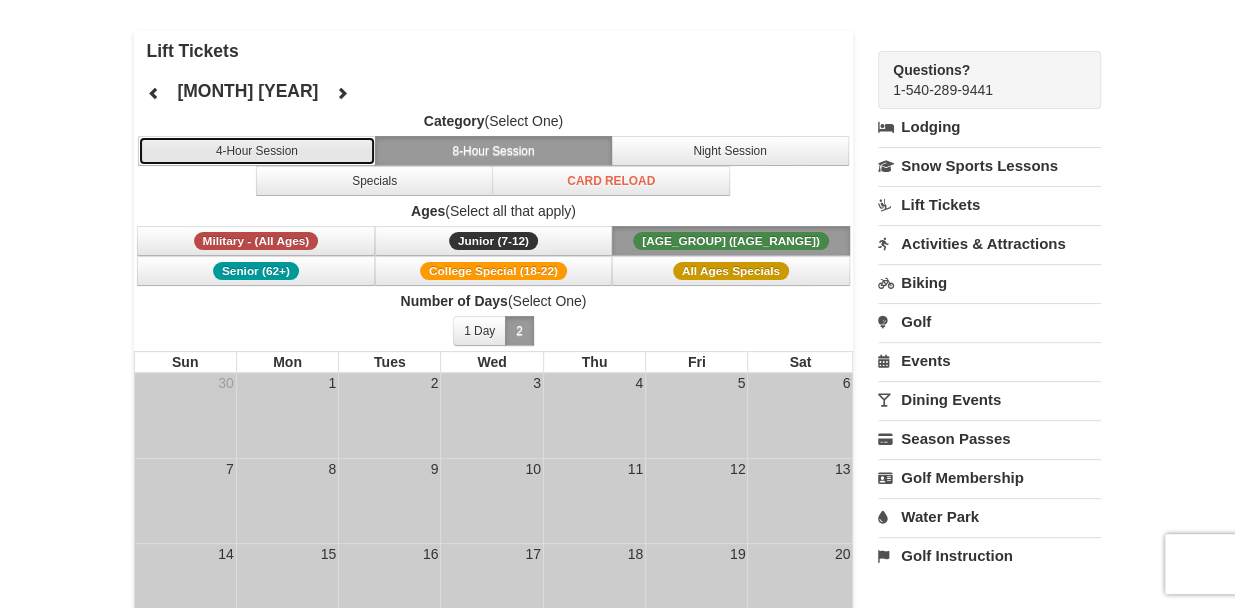 click on "4-Hour Session" at bounding box center [257, 151] 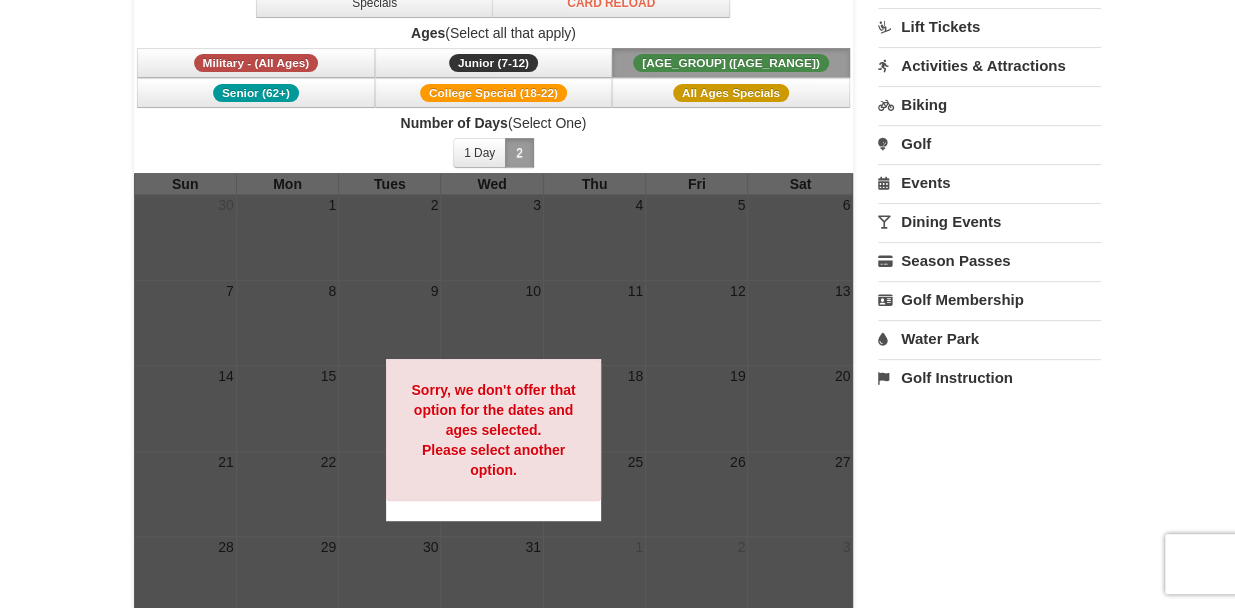 scroll, scrollTop: 264, scrollLeft: 0, axis: vertical 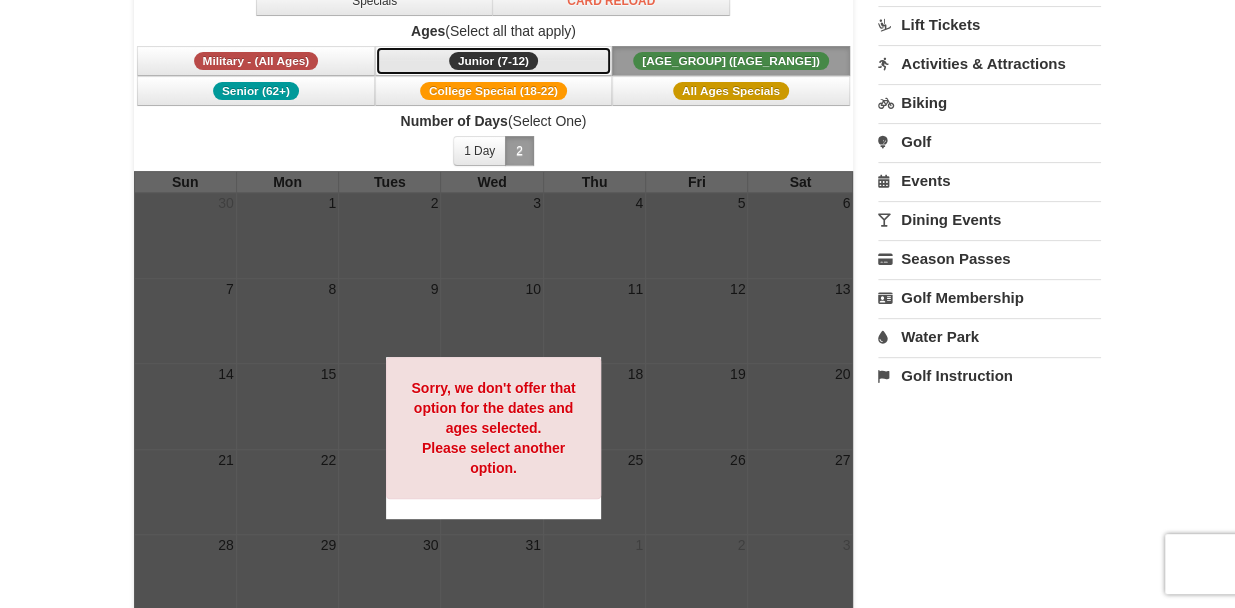 click on "Junior (7-12)" at bounding box center [493, 61] 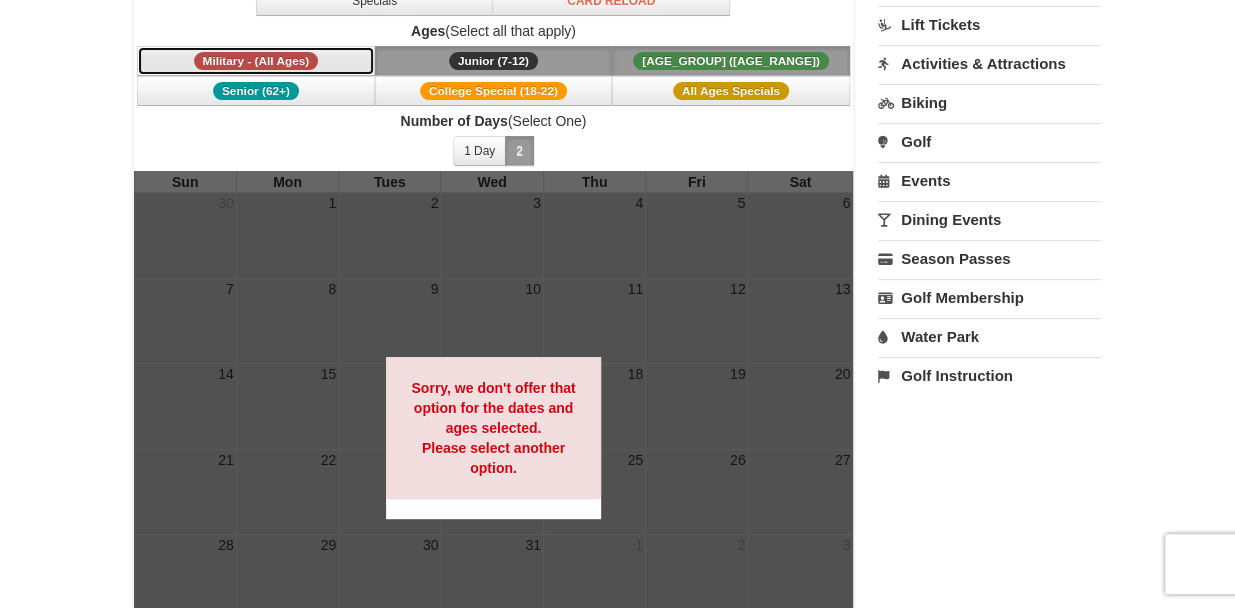 click on "Military - (All Ages)" at bounding box center [256, 61] 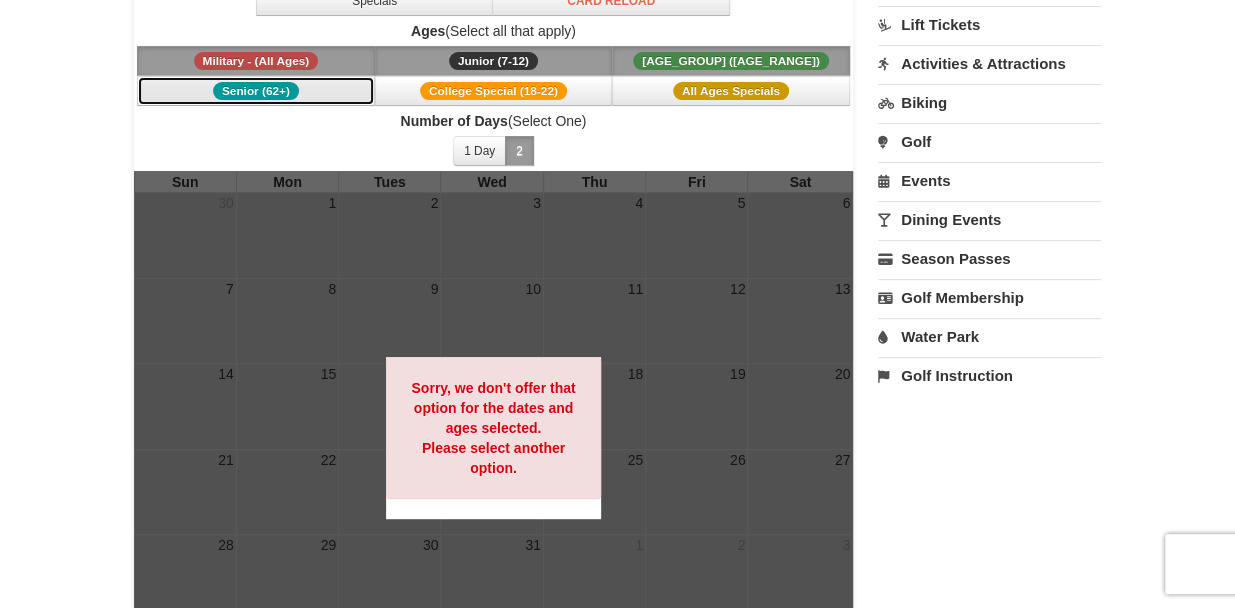 click on "Senior (62+)" at bounding box center (256, 91) 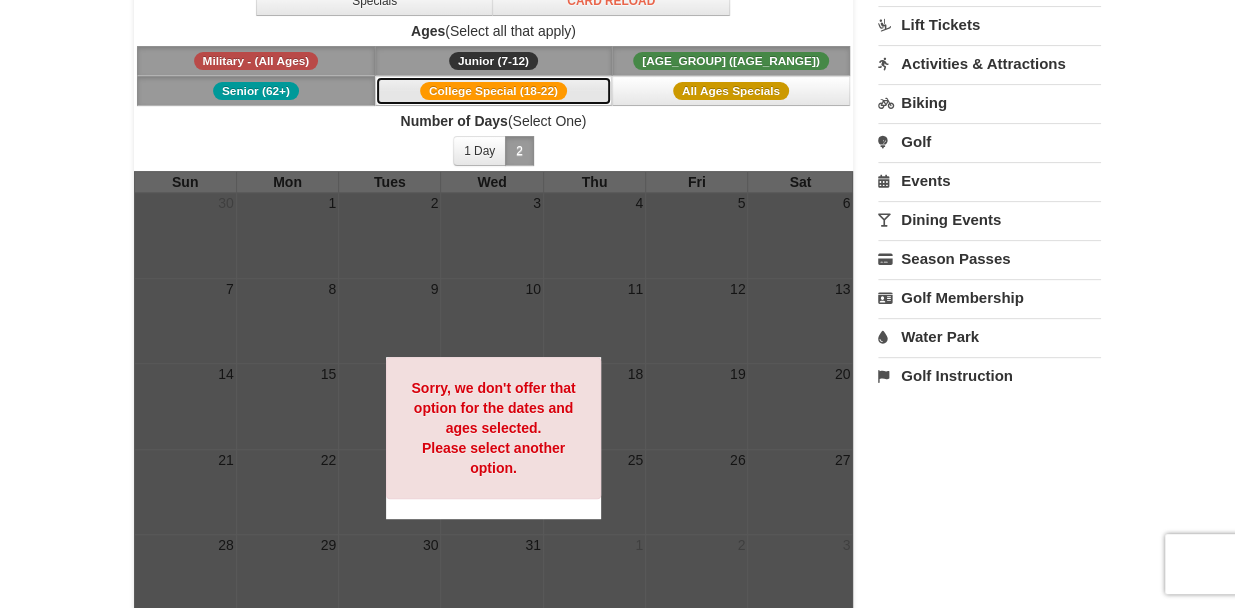 click on "College Special (18-22)" at bounding box center (494, 91) 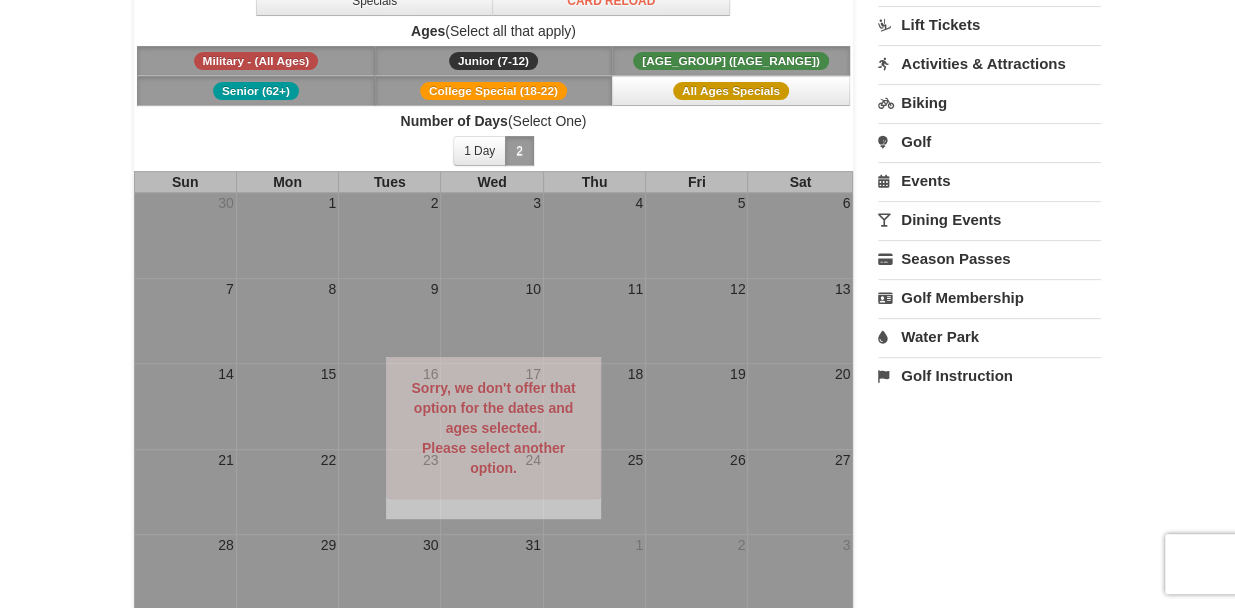 scroll, scrollTop: 188, scrollLeft: 0, axis: vertical 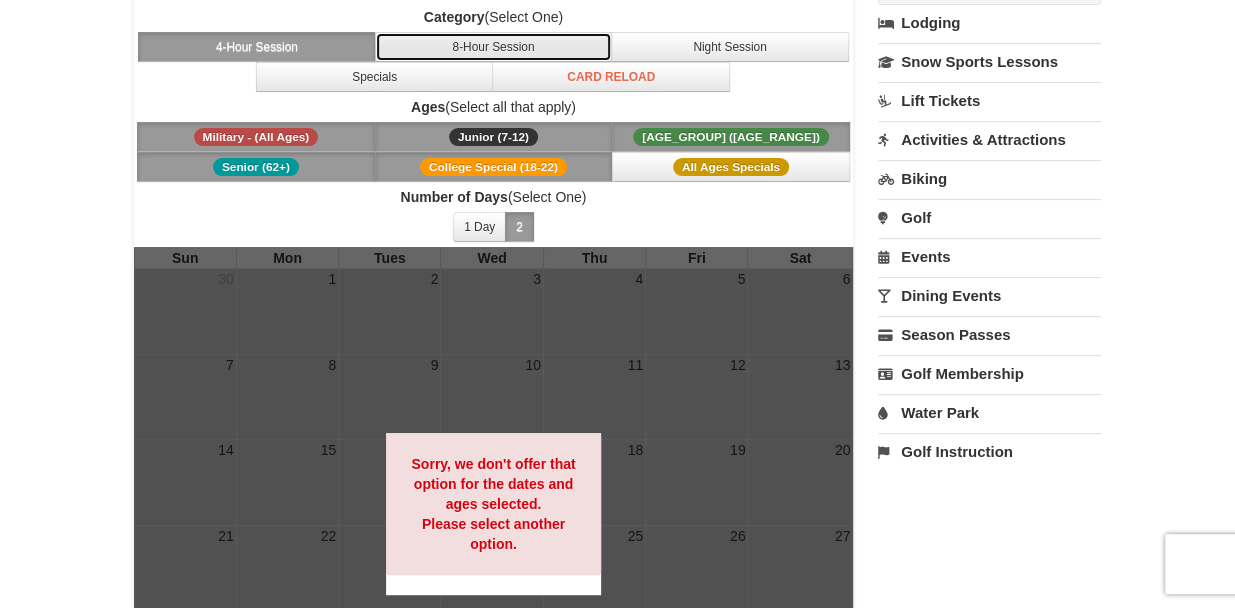 click on "8-Hour Session" at bounding box center (494, 47) 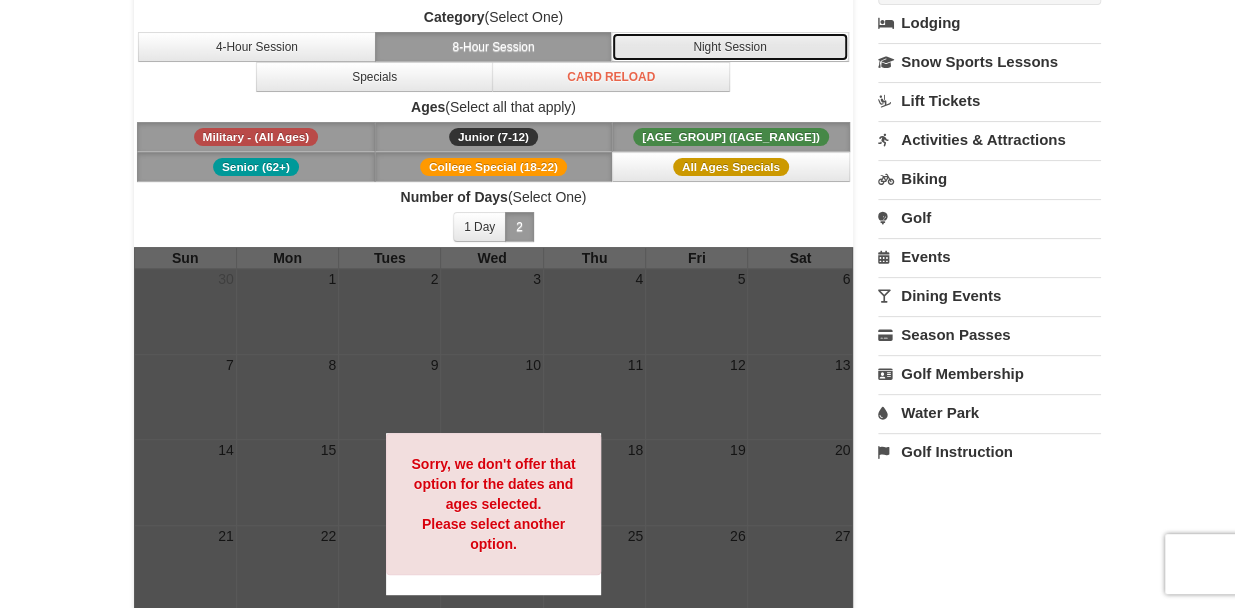 click on "Night Session" at bounding box center [730, 47] 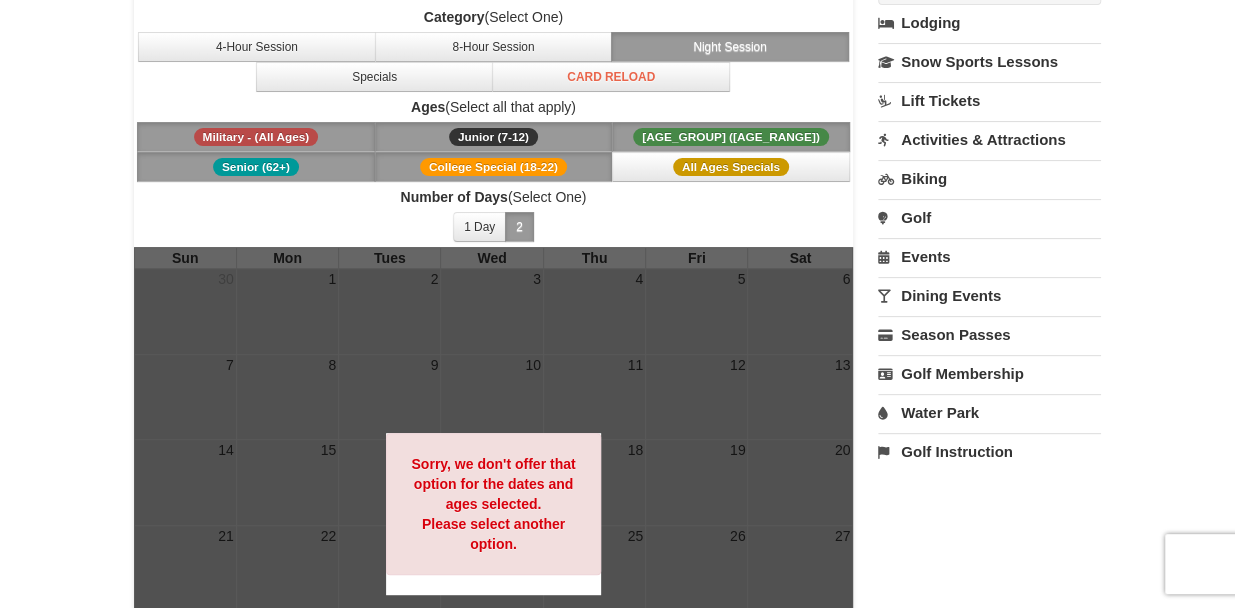 click at bounding box center [494, 515] 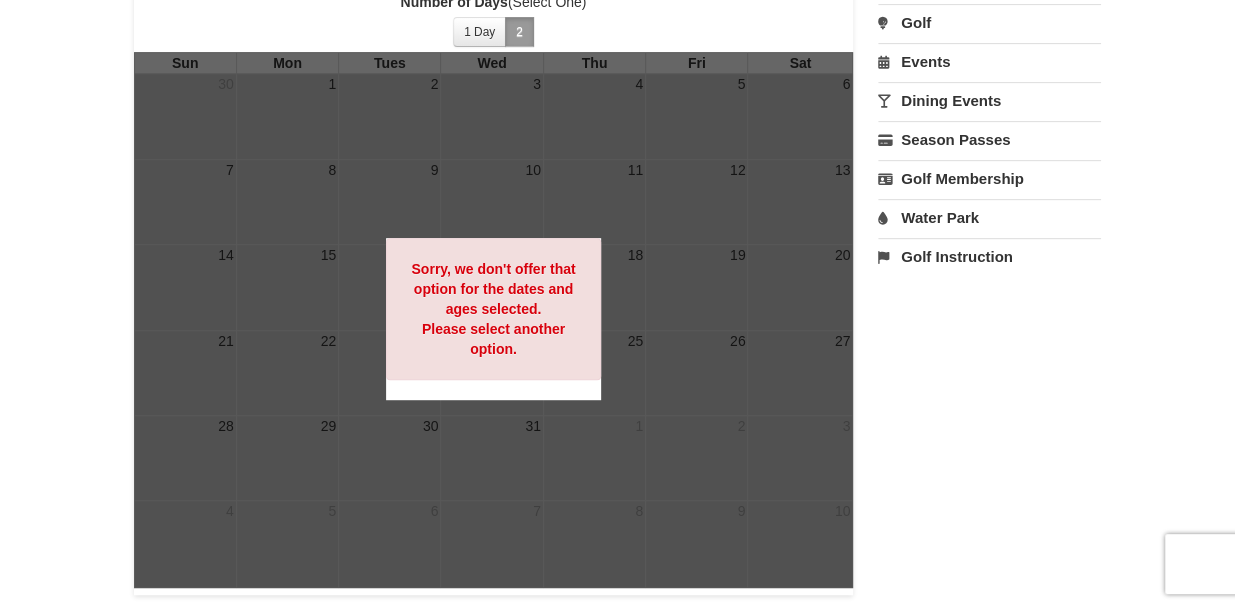 scroll, scrollTop: 406, scrollLeft: 0, axis: vertical 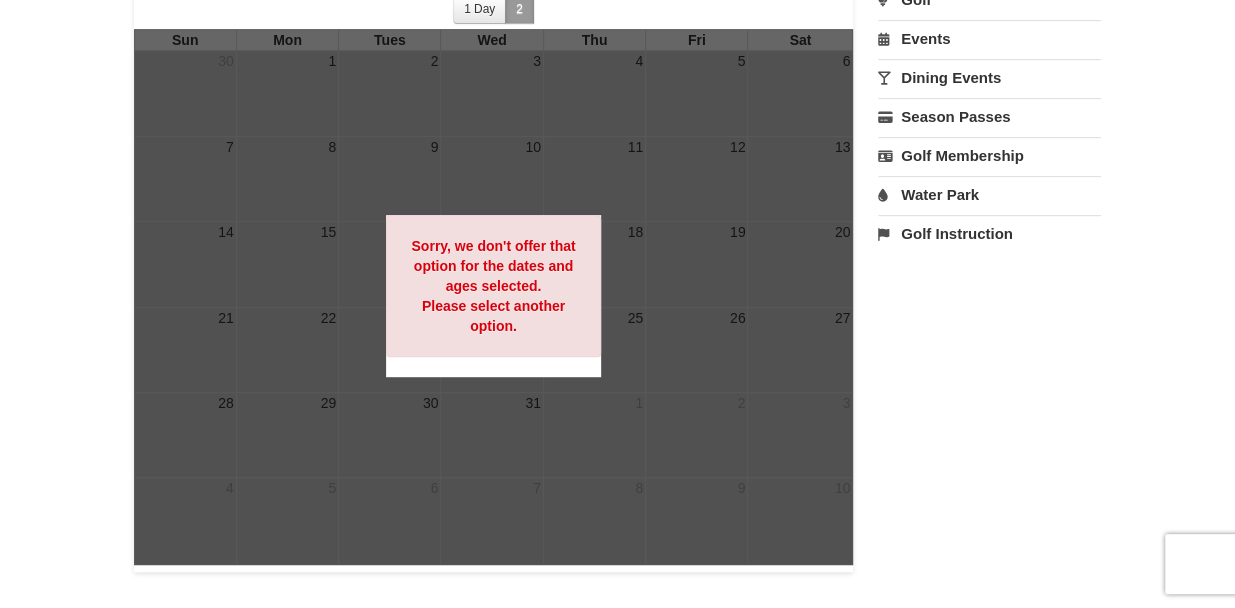 click at bounding box center (494, 297) 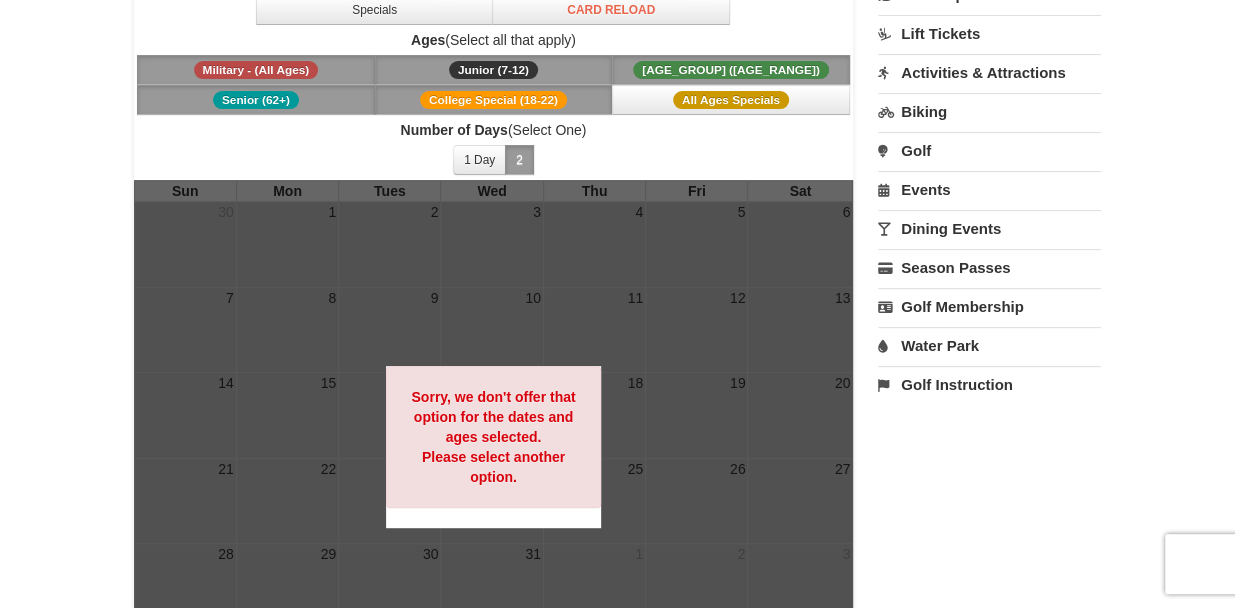 scroll, scrollTop: 0, scrollLeft: 0, axis: both 